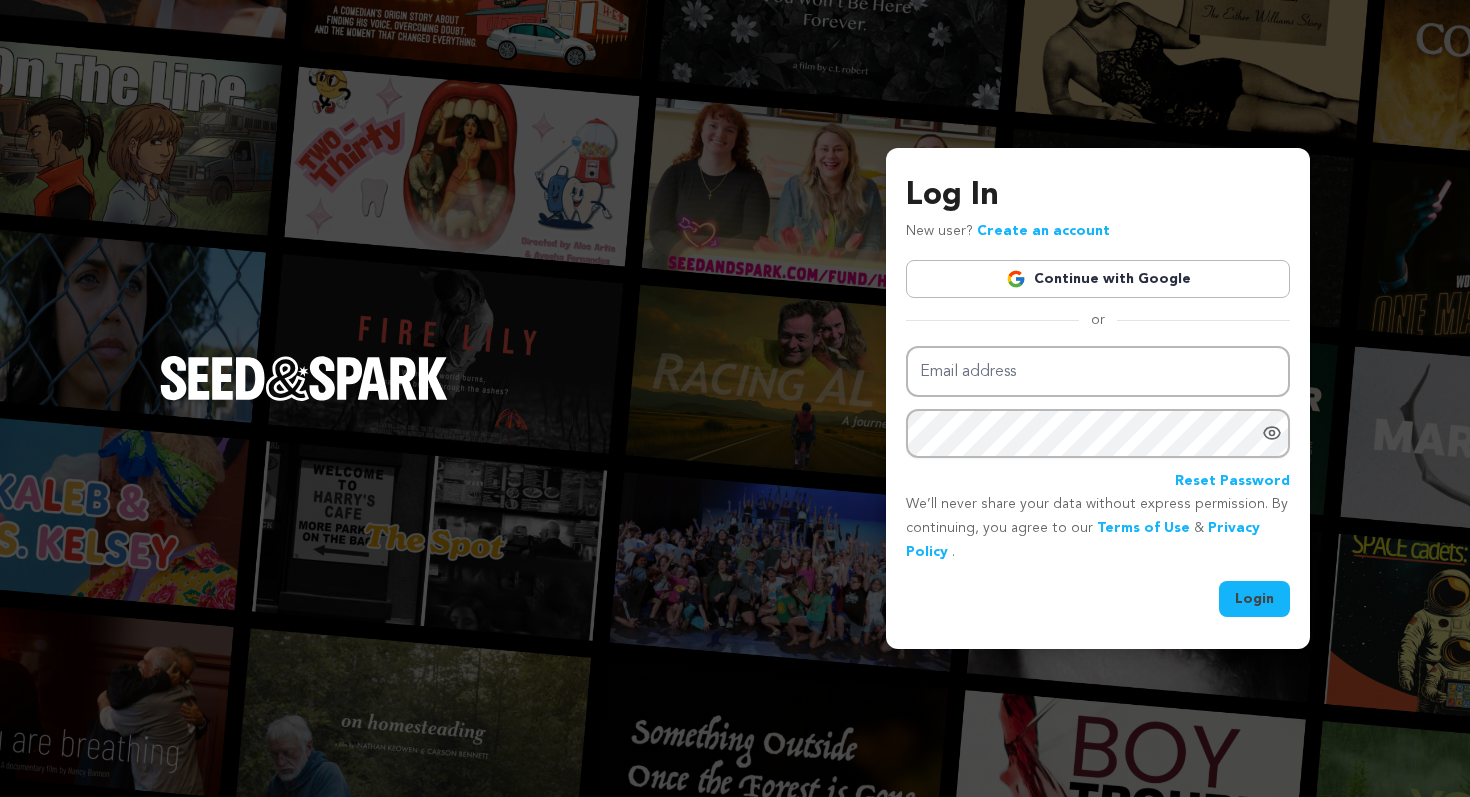 scroll, scrollTop: 0, scrollLeft: 0, axis: both 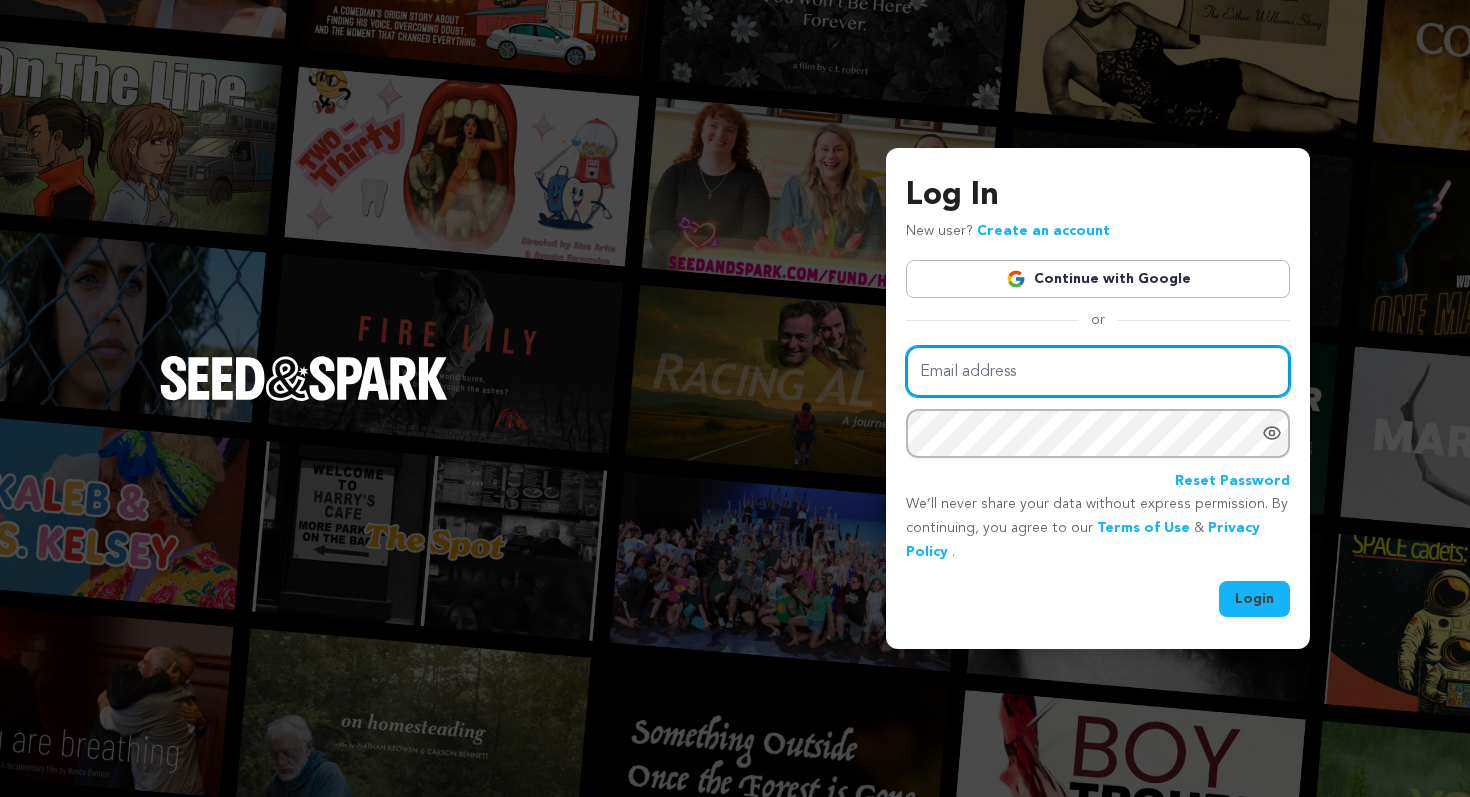 type on "clarapark366@gmail.com" 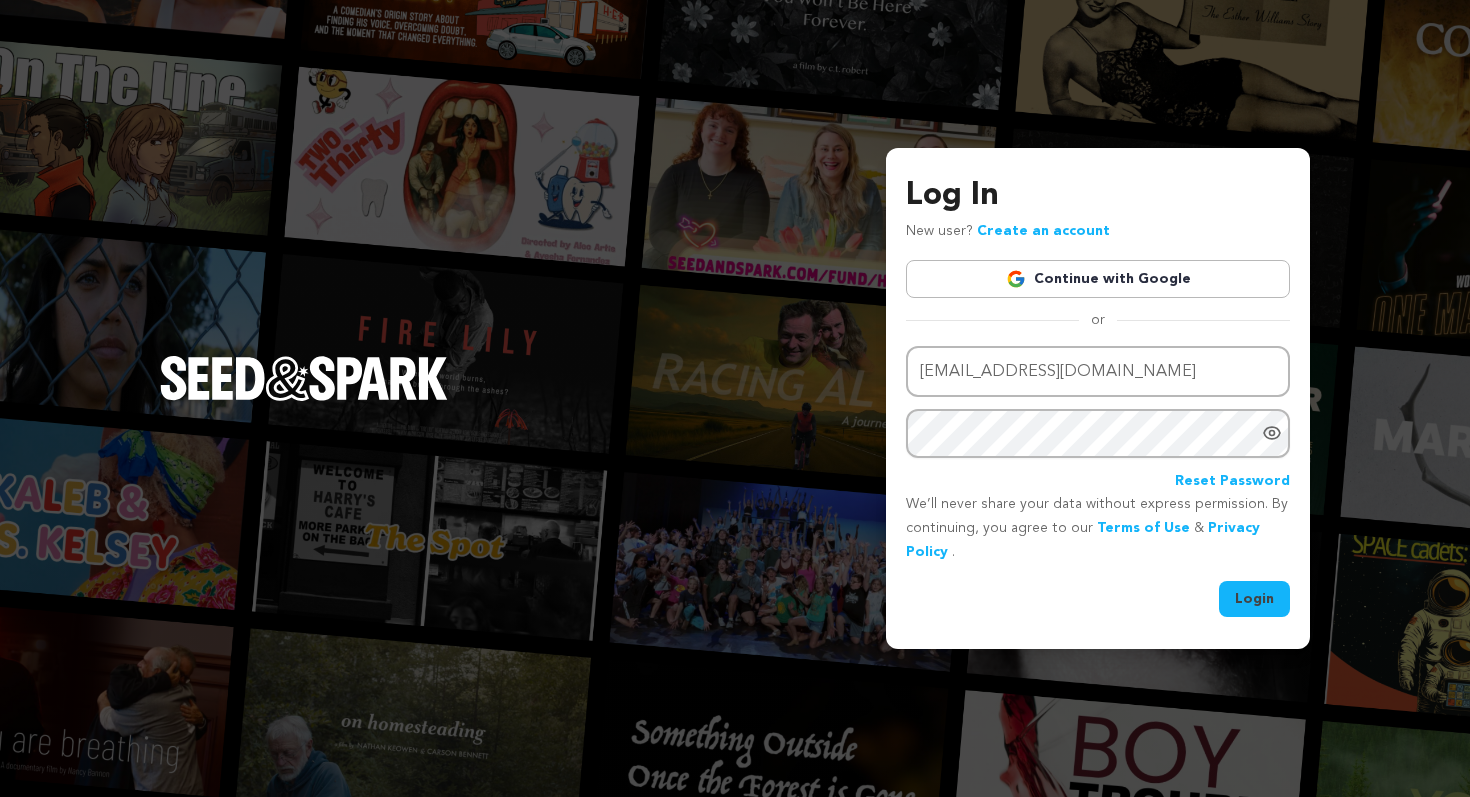 click on "Login" at bounding box center (1254, 599) 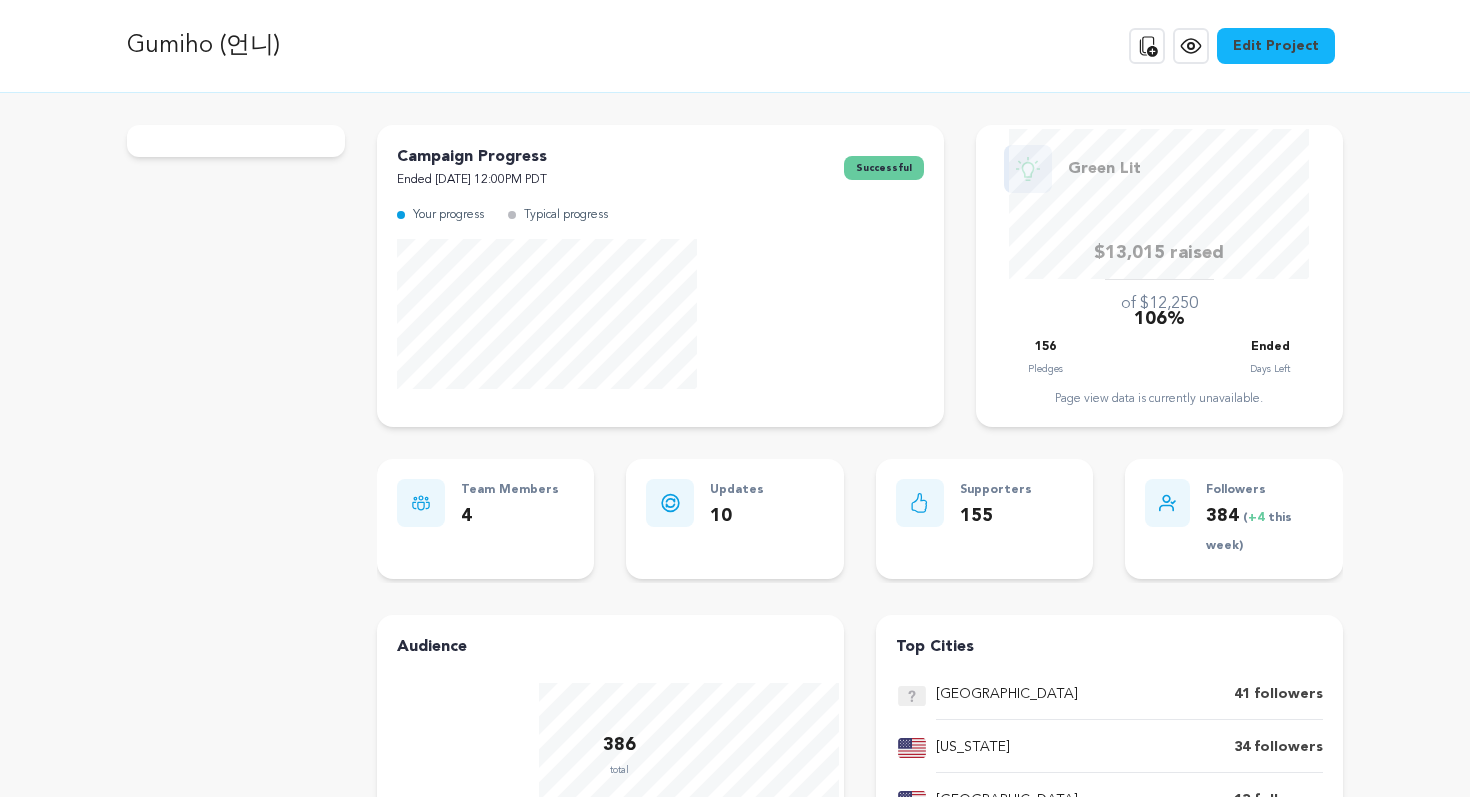 scroll, scrollTop: 0, scrollLeft: 0, axis: both 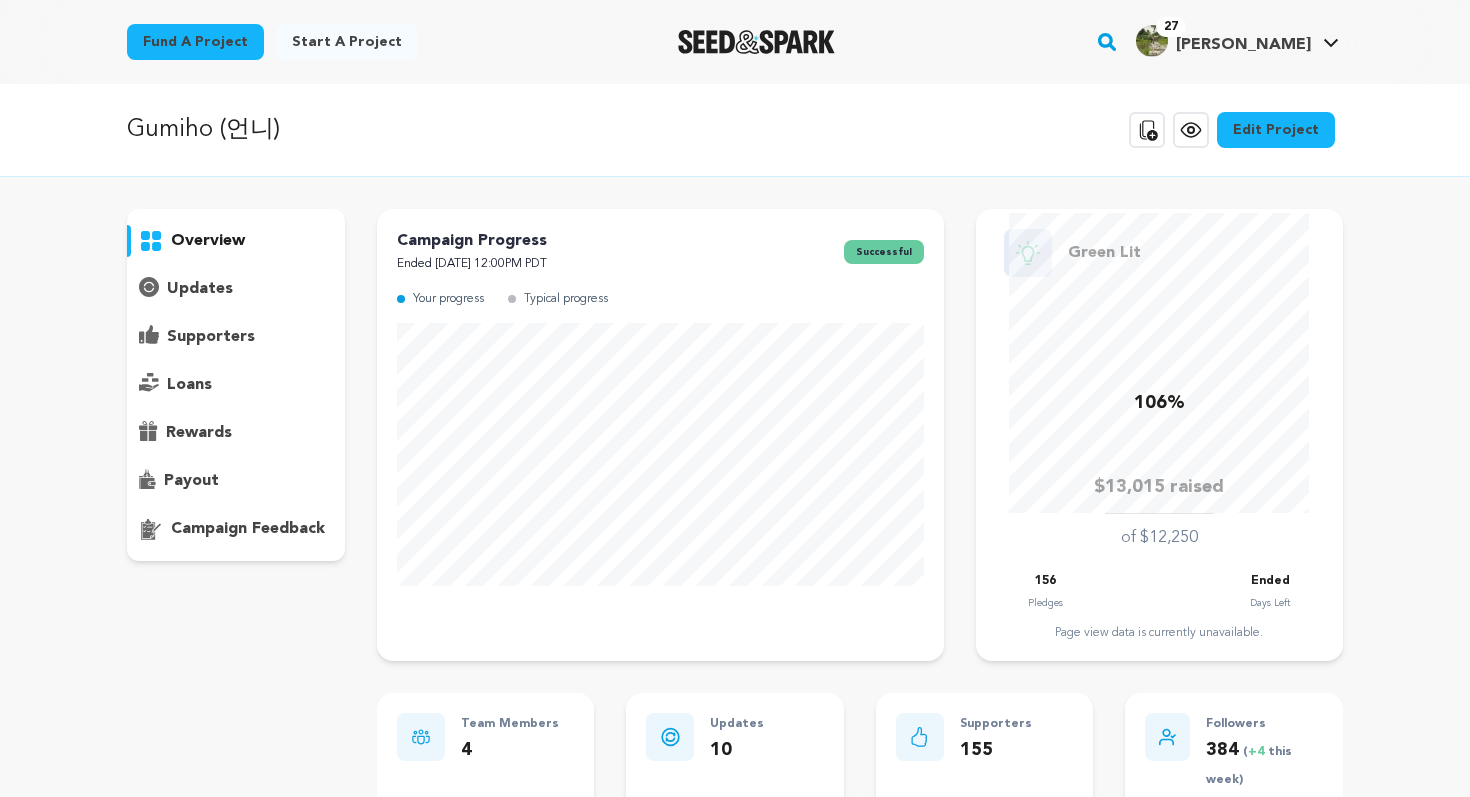click on "overview" at bounding box center (236, 385) 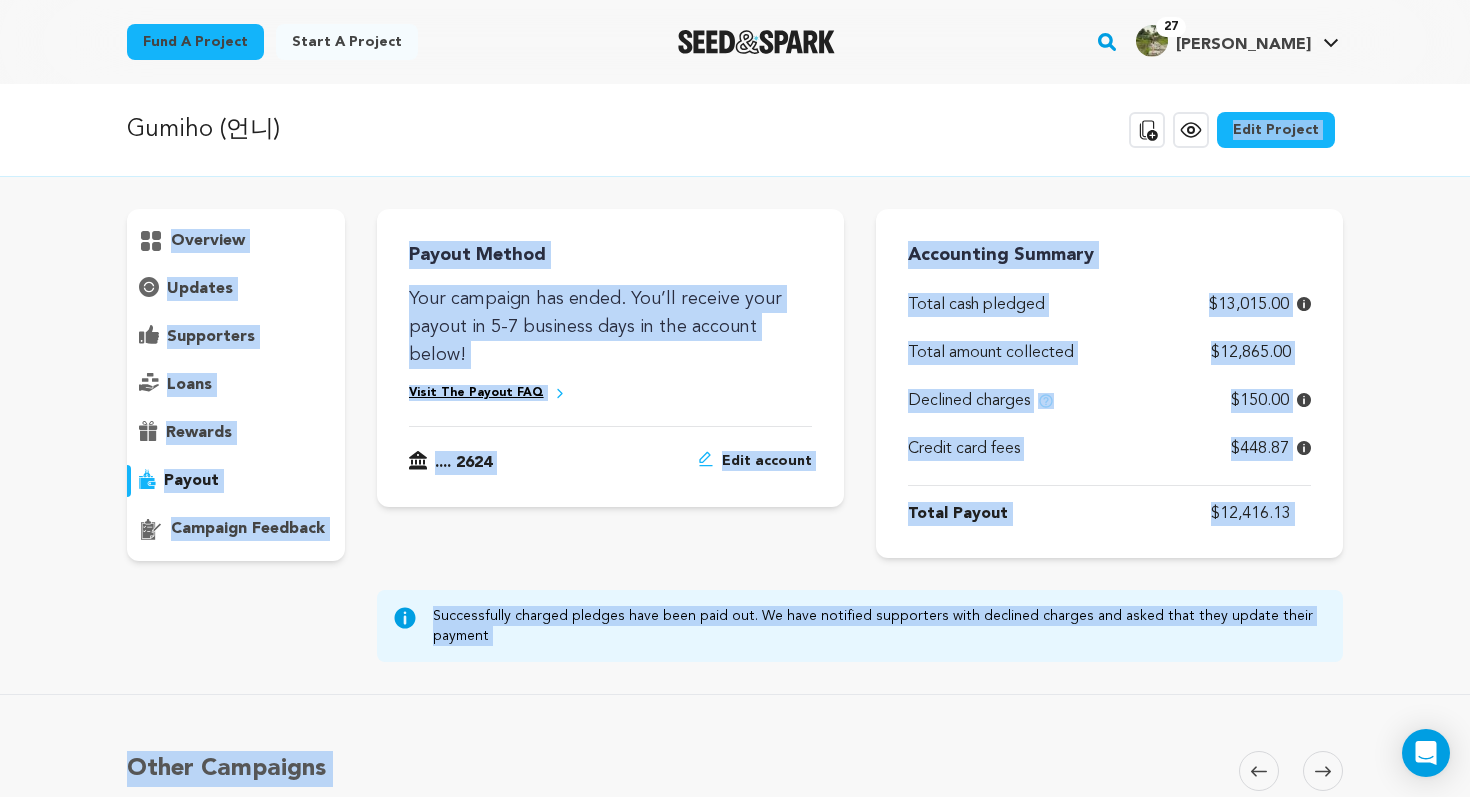 drag, startPoint x: 993, startPoint y: 163, endPoint x: 1056, endPoint y: 757, distance: 597.33154 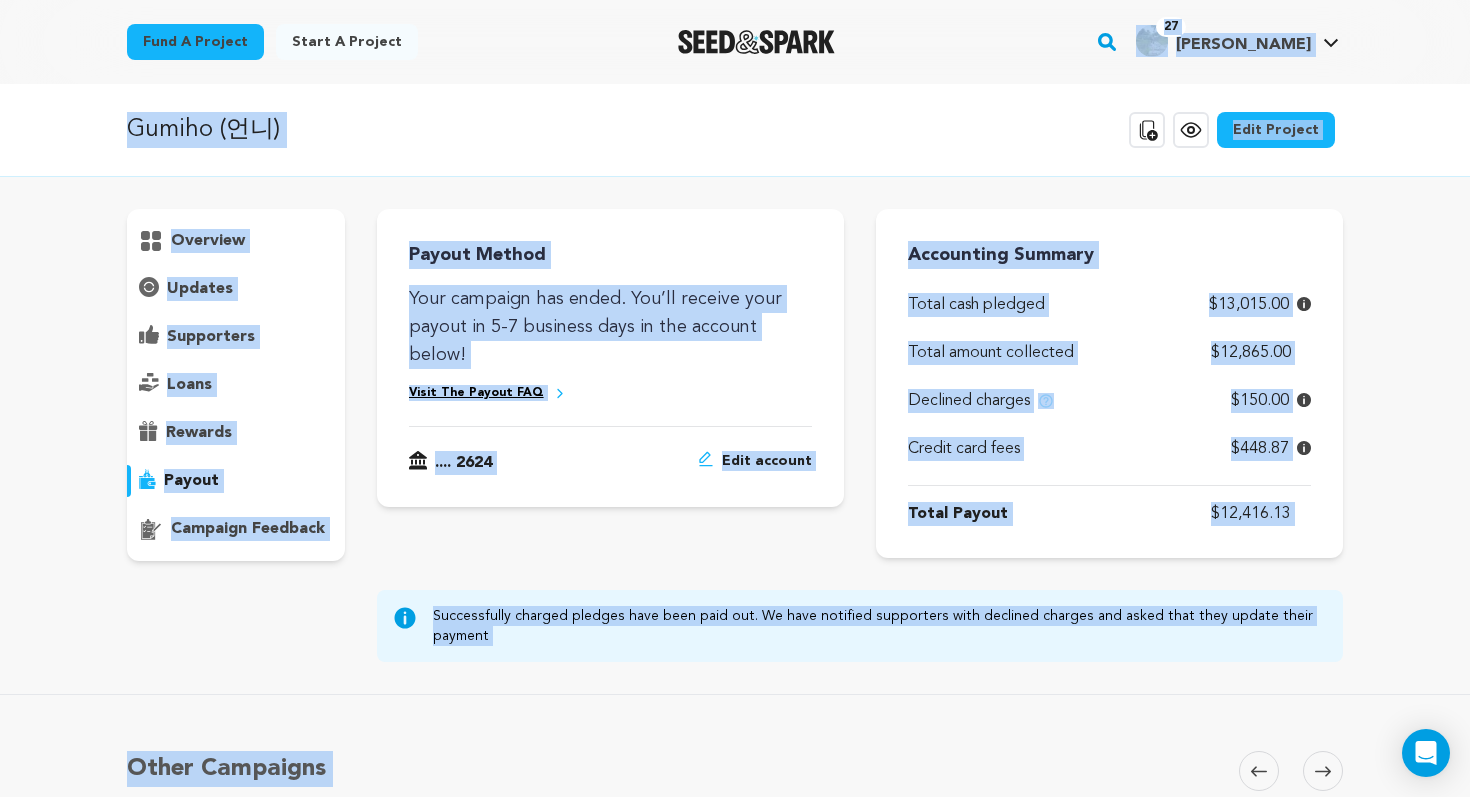 drag, startPoint x: 1048, startPoint y: 667, endPoint x: 1158, endPoint y: -69, distance: 744.1747 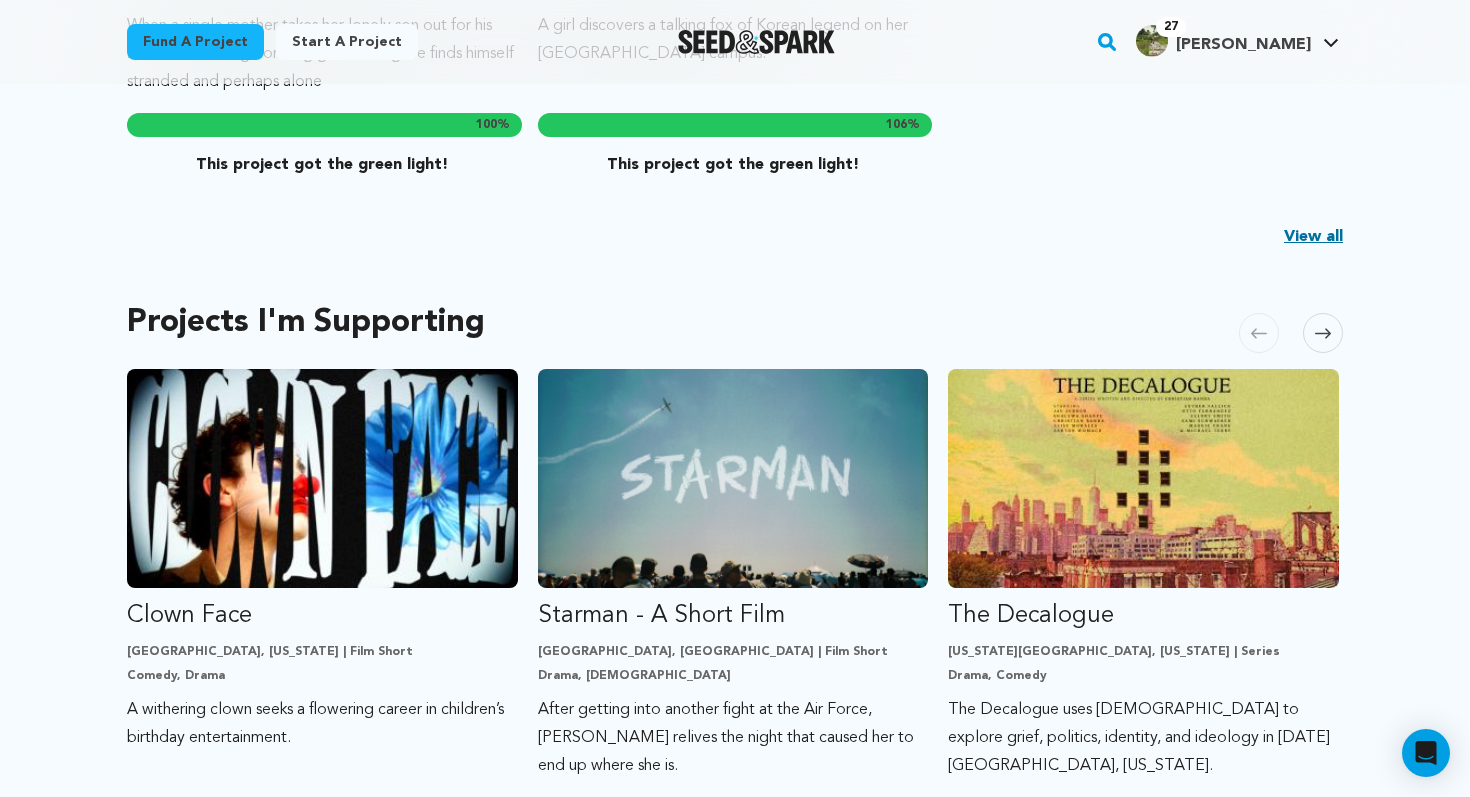 scroll, scrollTop: 1078, scrollLeft: 0, axis: vertical 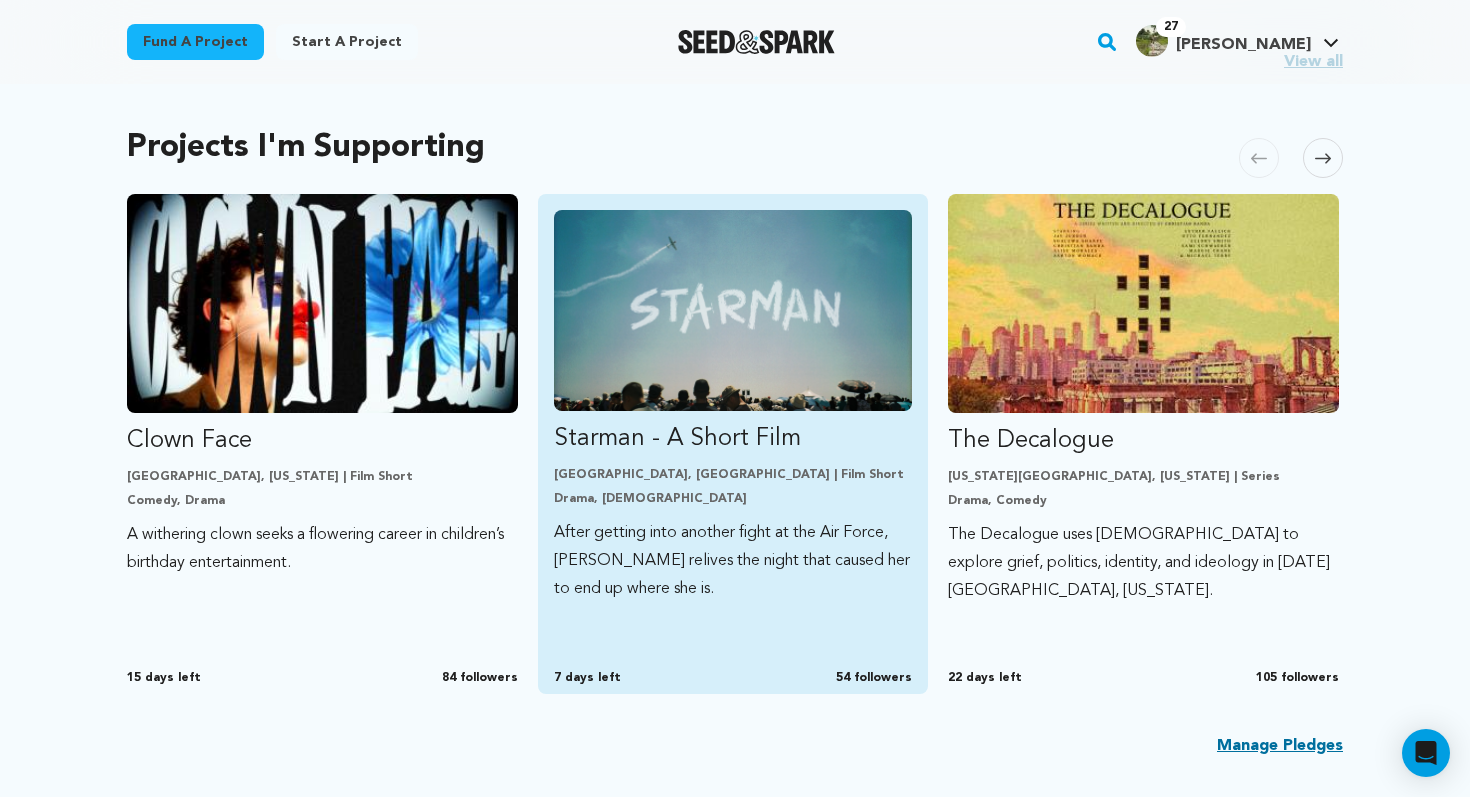 click on "After getting into another fight at the Air Force, Bowie relives the night that caused her to end up where she is." at bounding box center [733, 561] 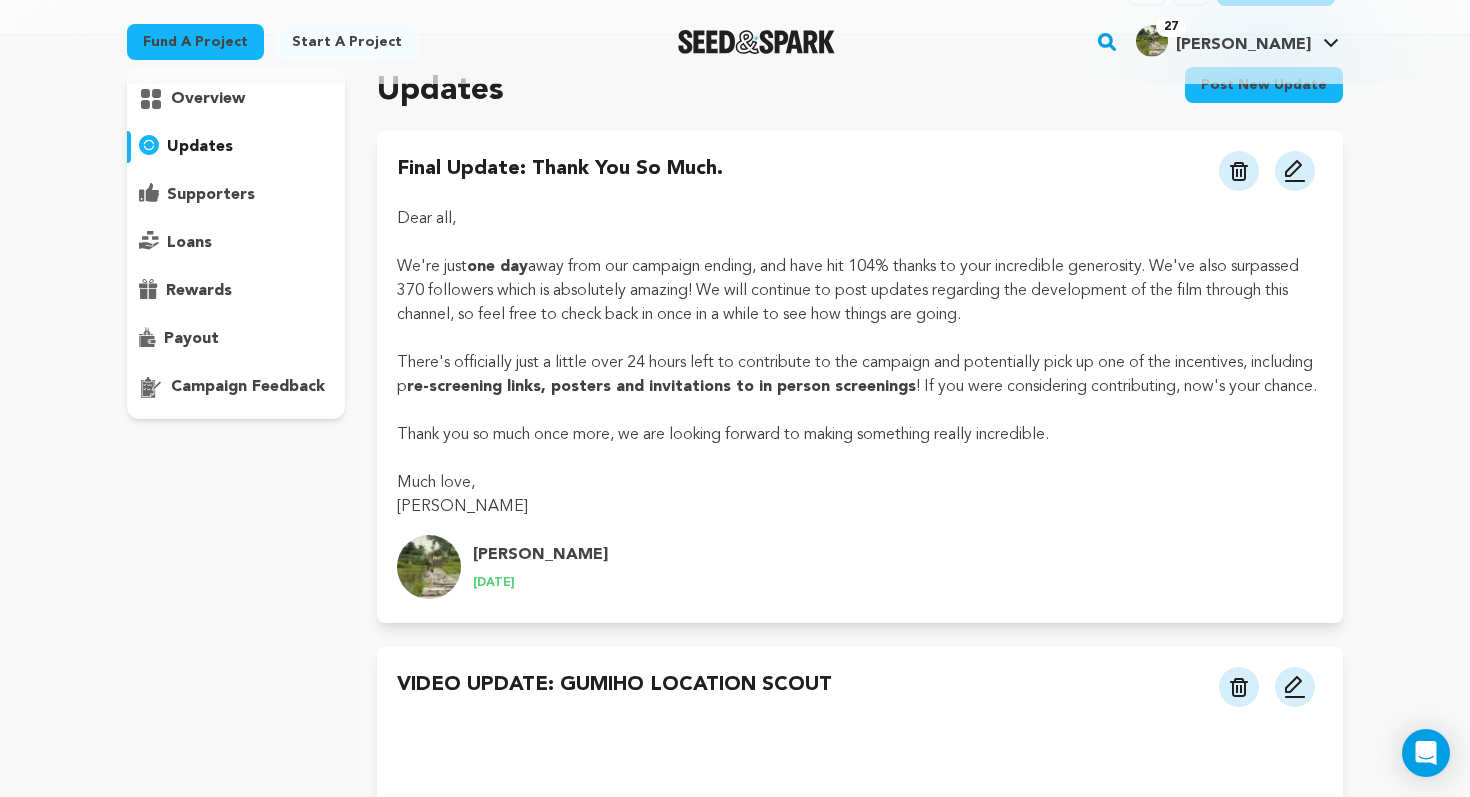 scroll, scrollTop: 145, scrollLeft: 0, axis: vertical 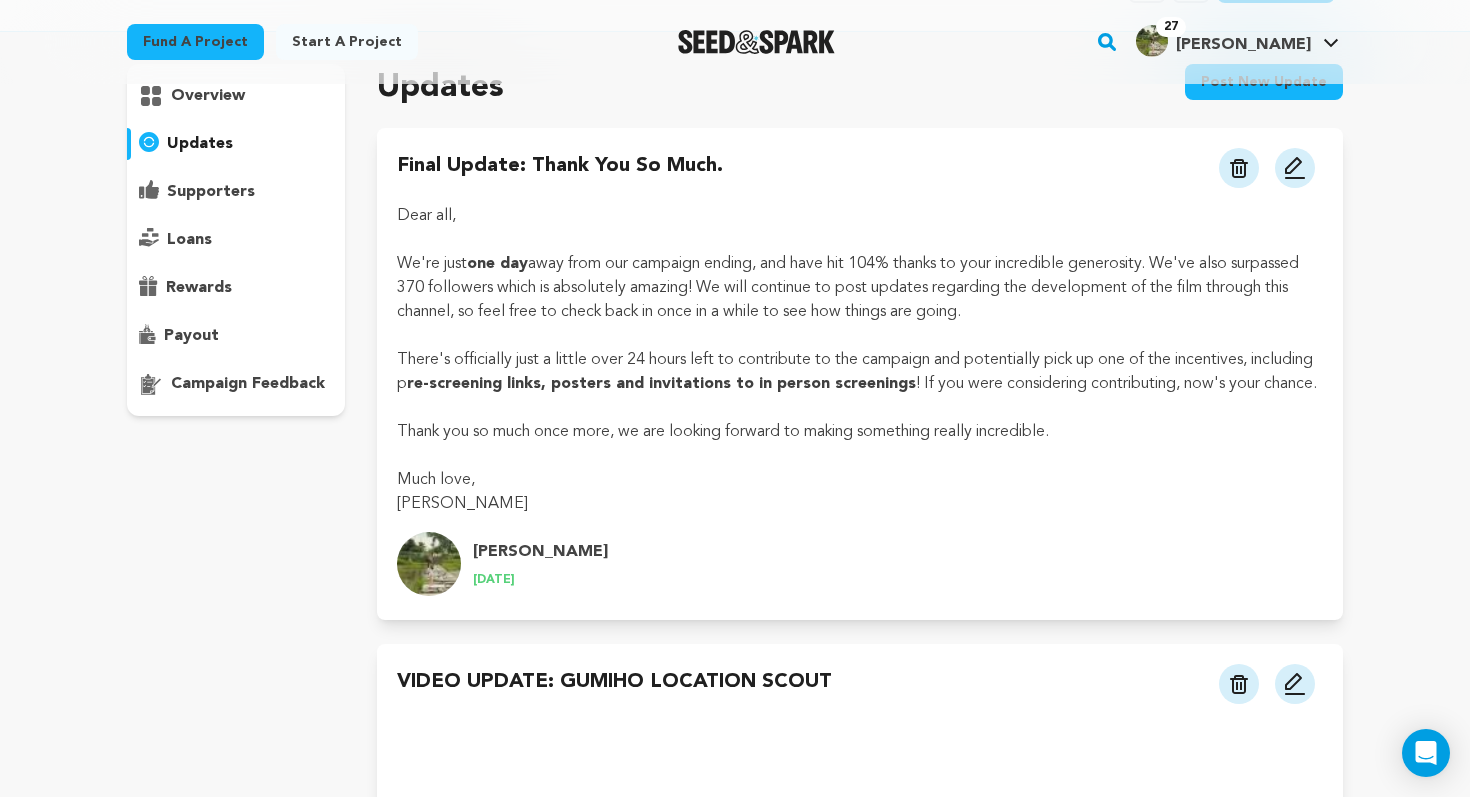 click on "loans" at bounding box center (236, 240) 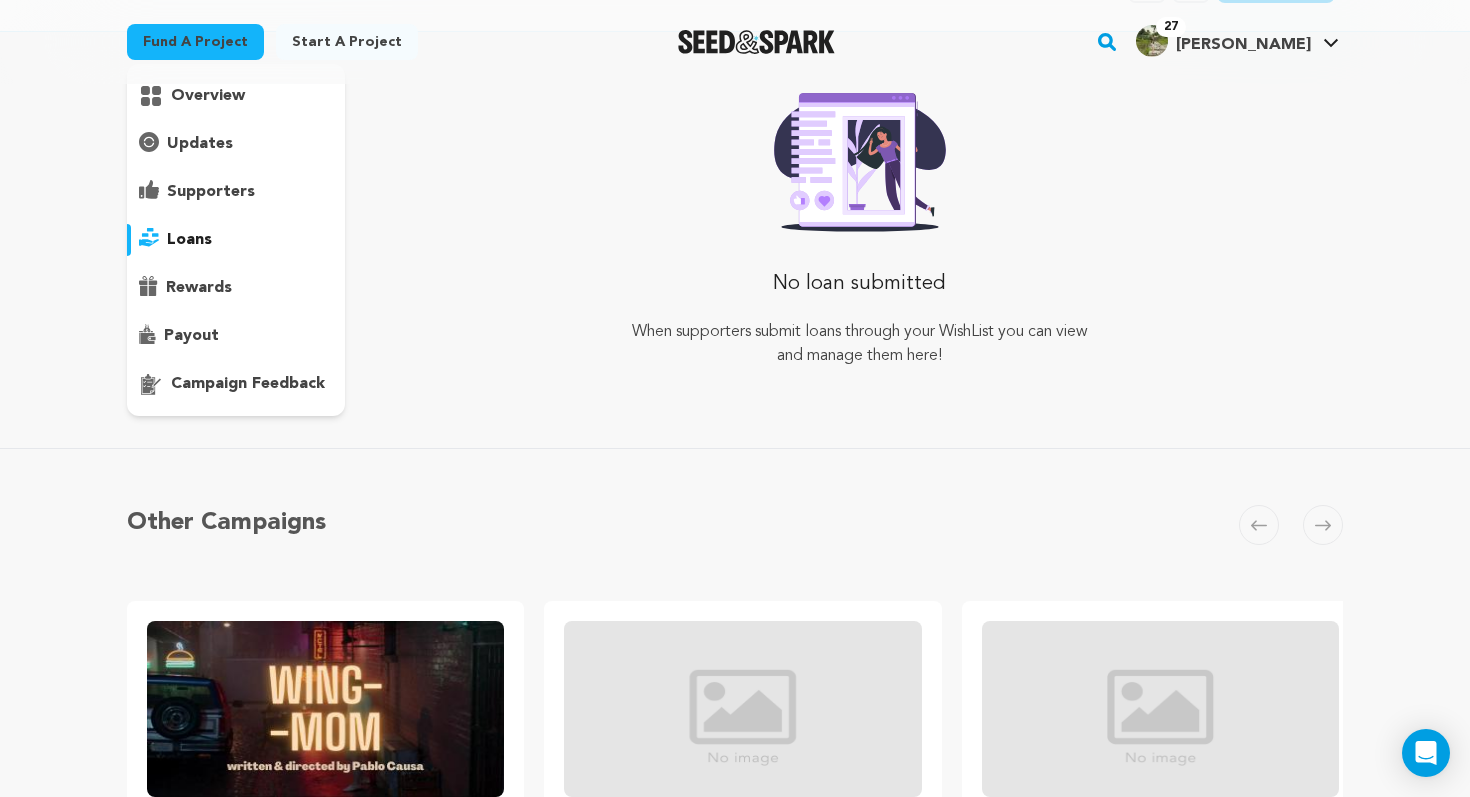 click on "rewards" at bounding box center [236, 288] 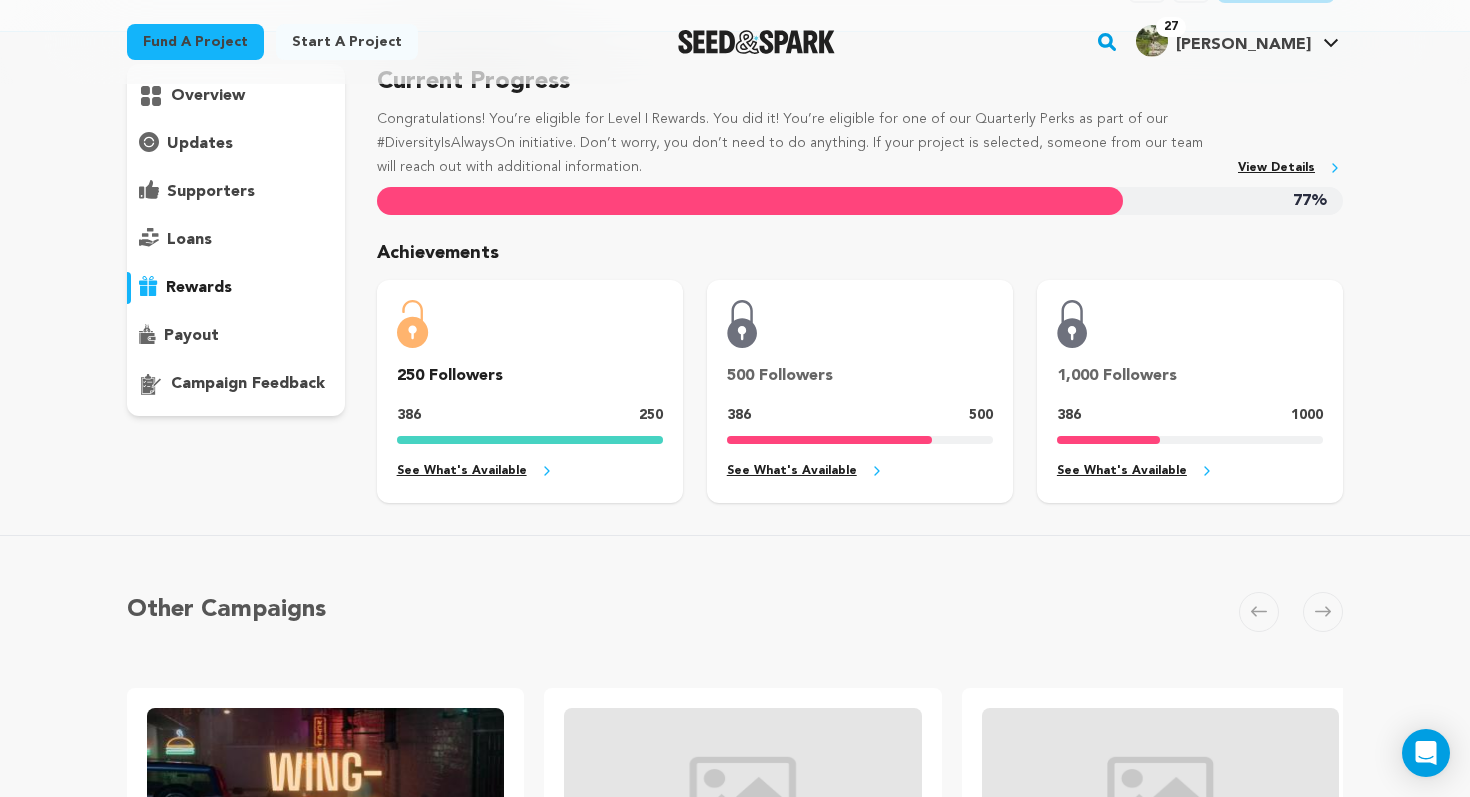 click on "payout" at bounding box center (236, 336) 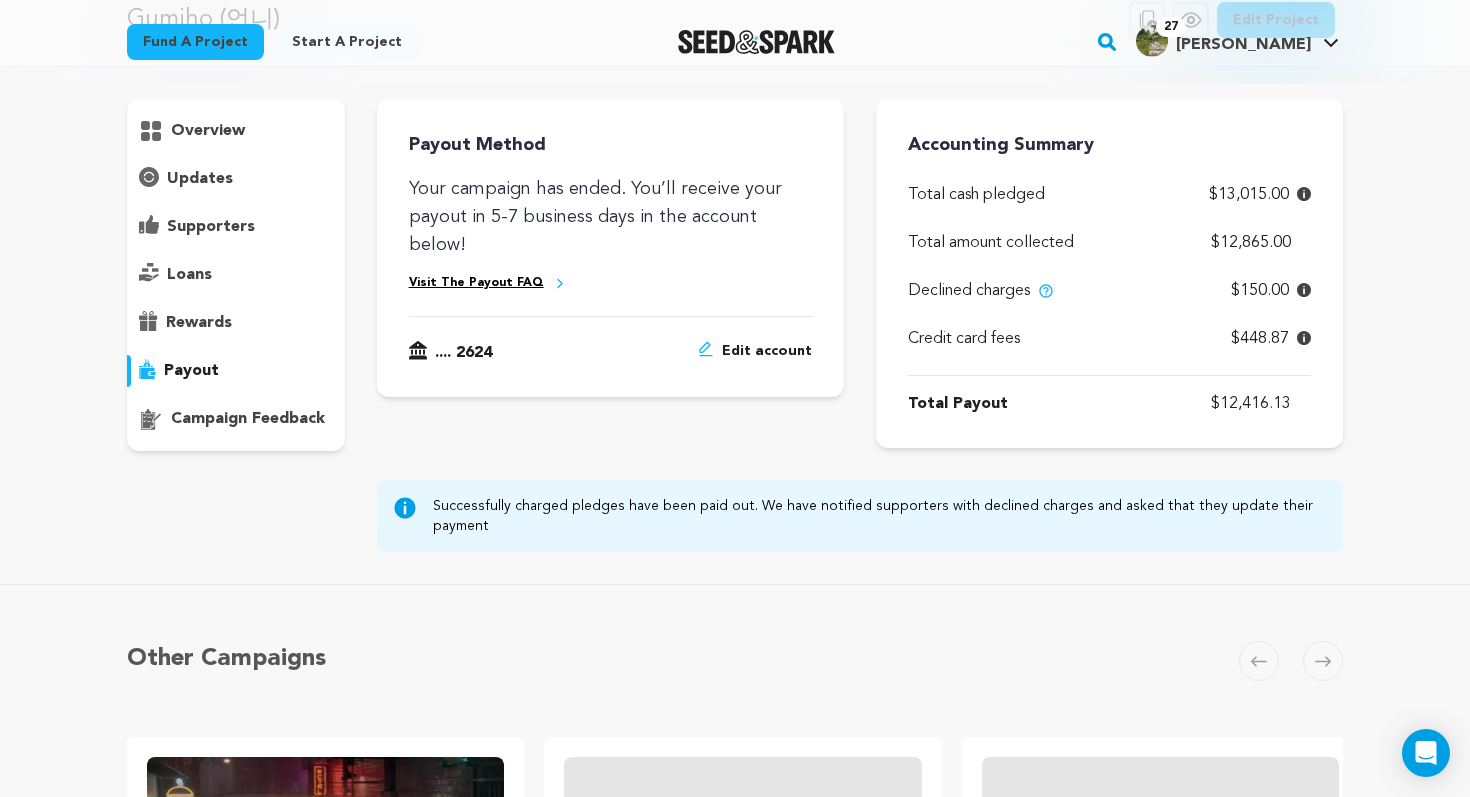 scroll, scrollTop: 108, scrollLeft: 0, axis: vertical 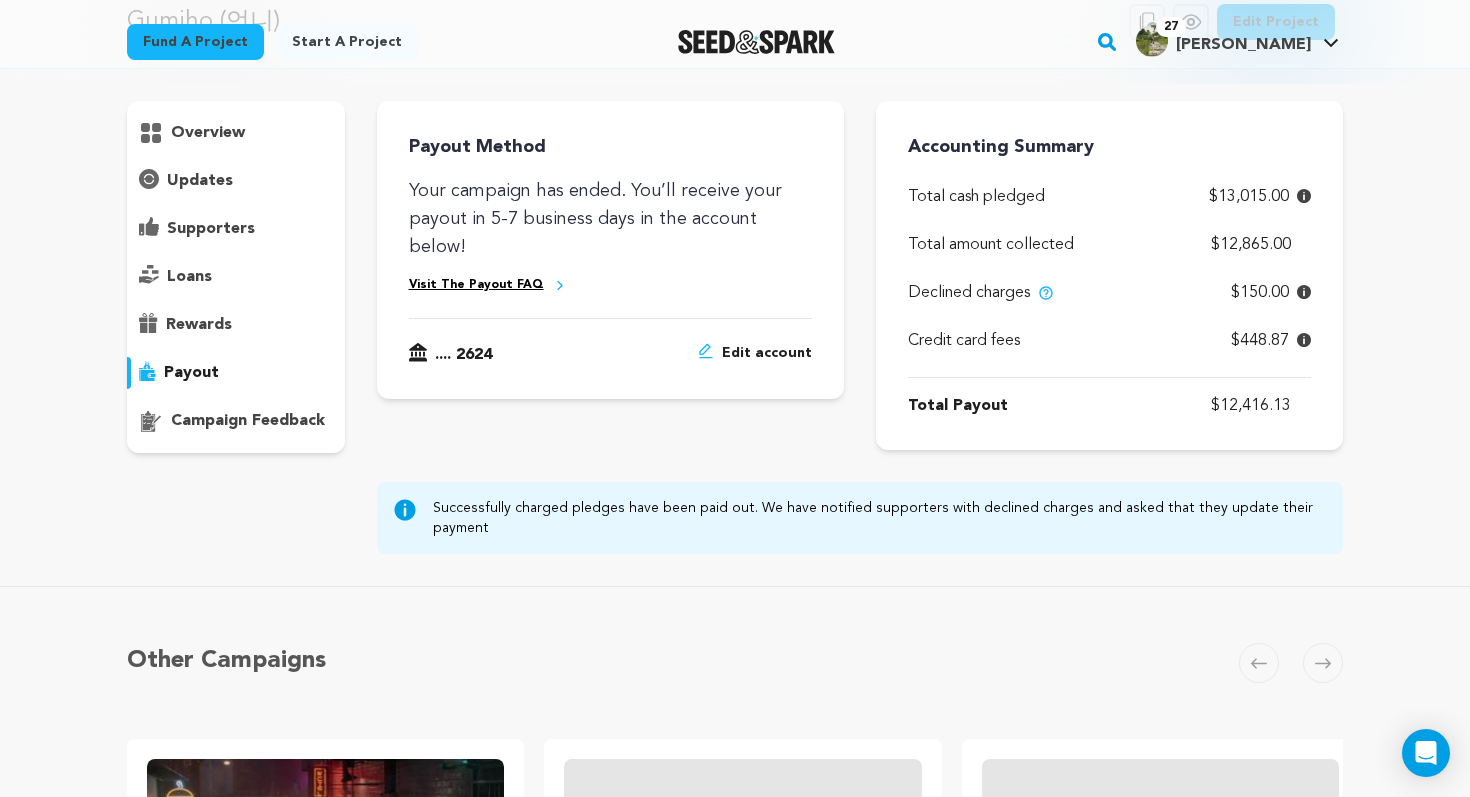click 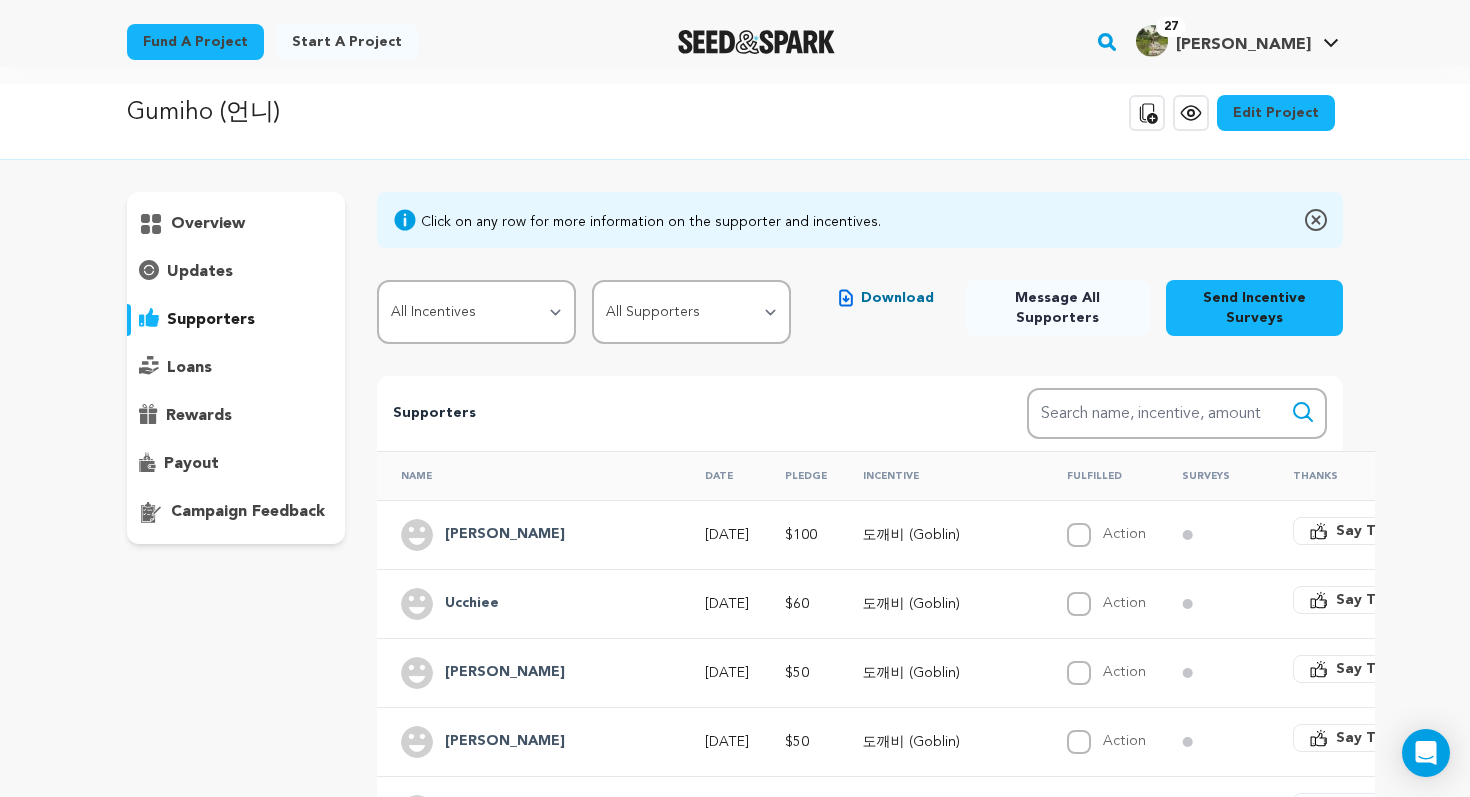 scroll, scrollTop: 0, scrollLeft: 0, axis: both 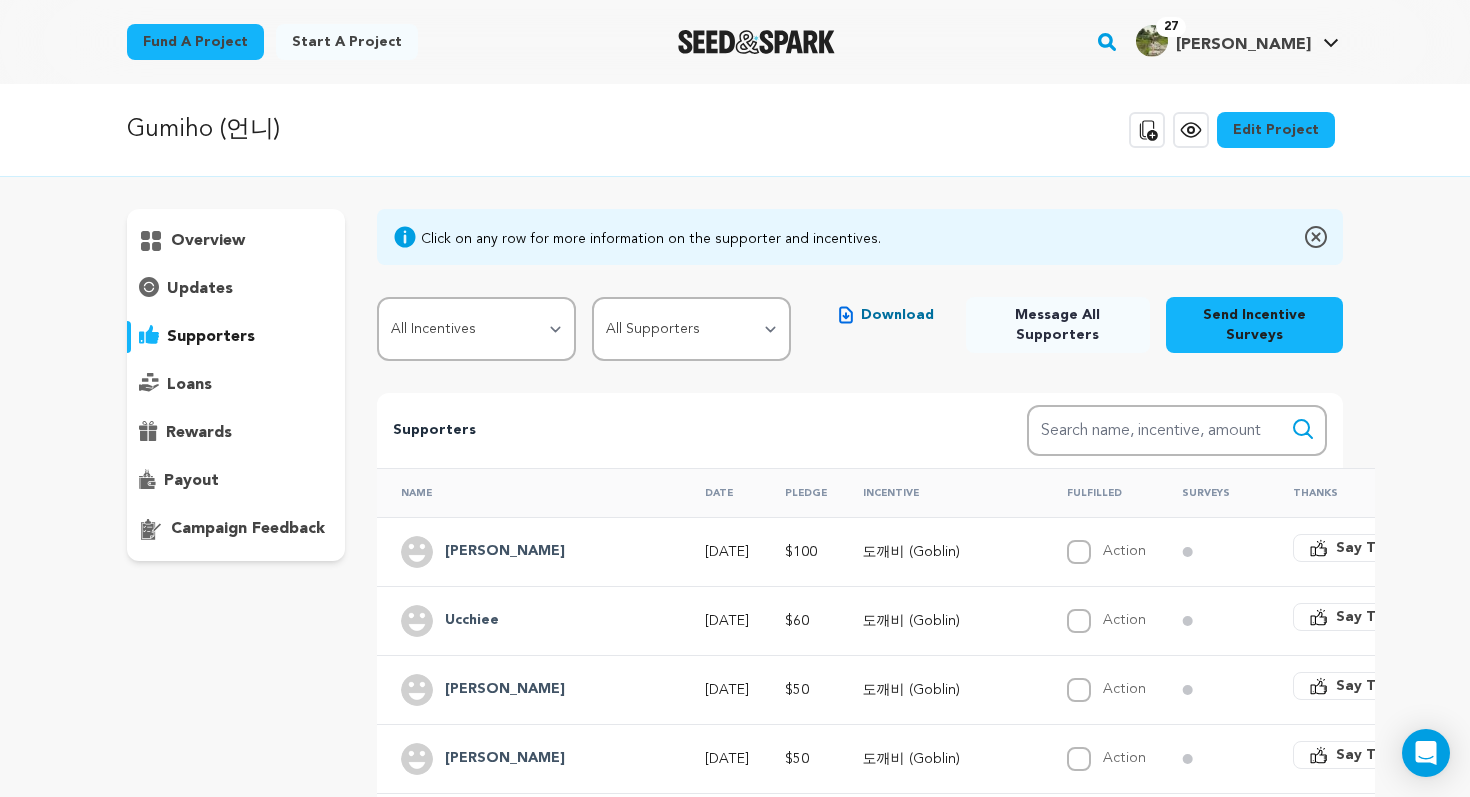 click on "loans" at bounding box center [236, 385] 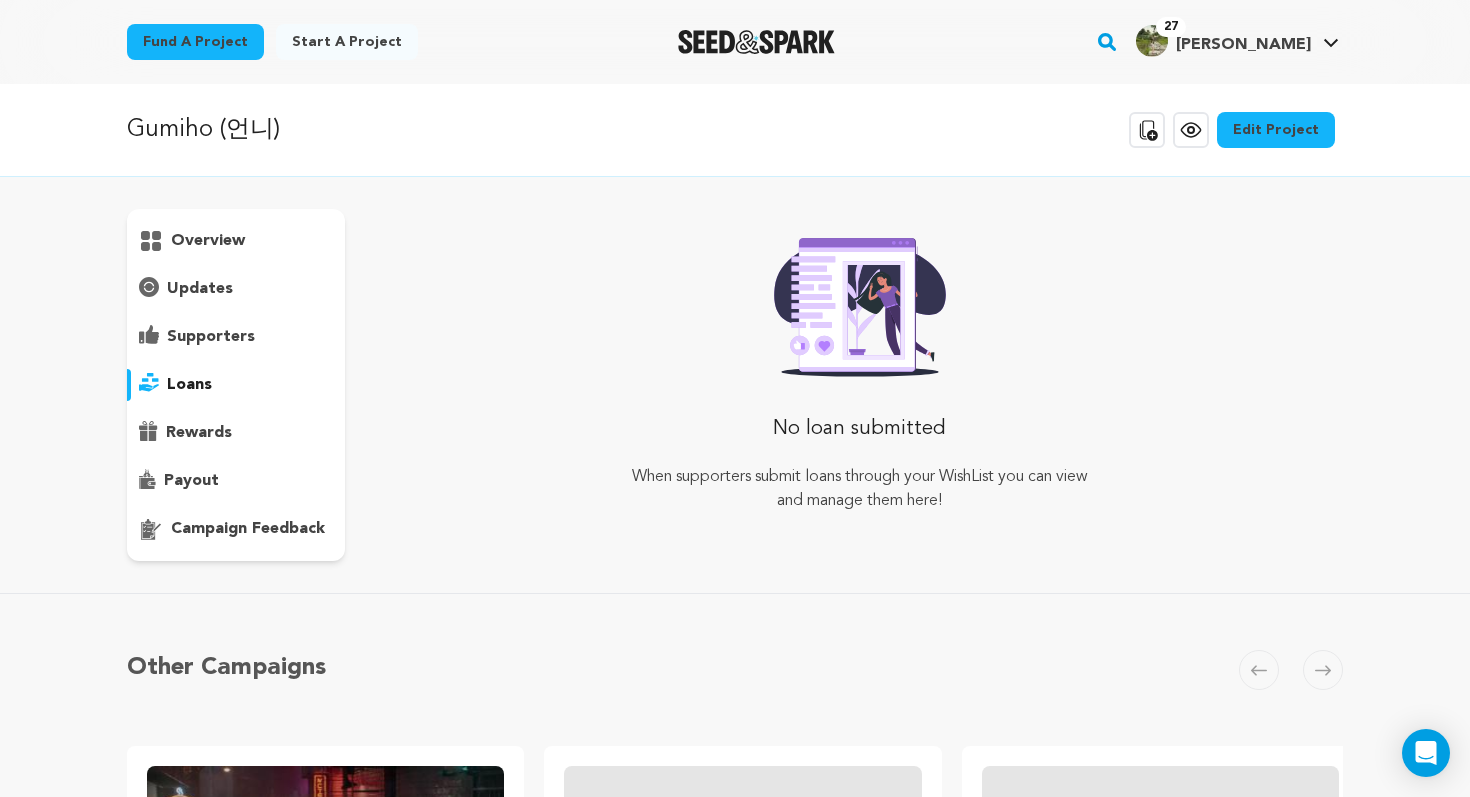 click on "overview" at bounding box center (236, 385) 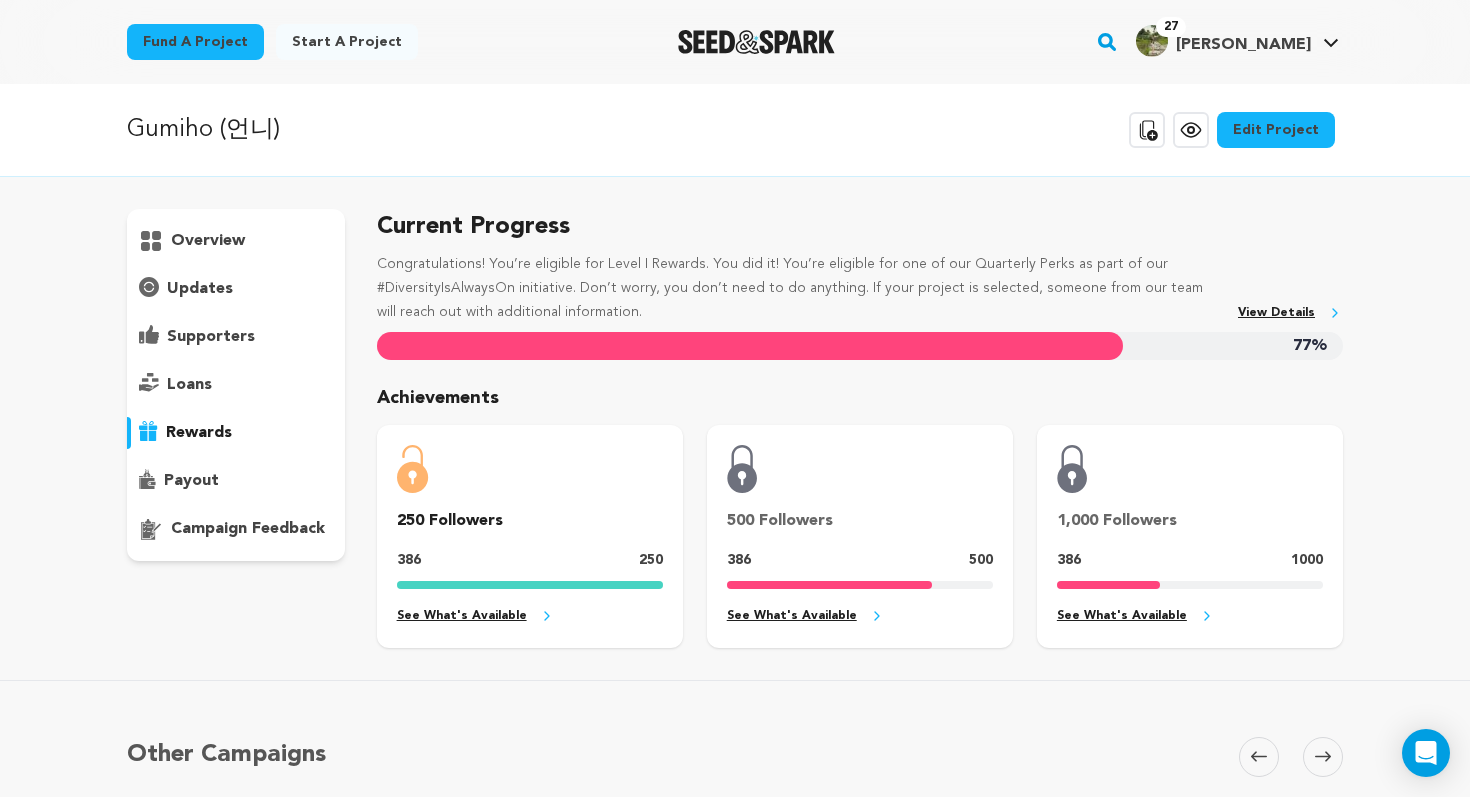 click on "payout" at bounding box center (191, 481) 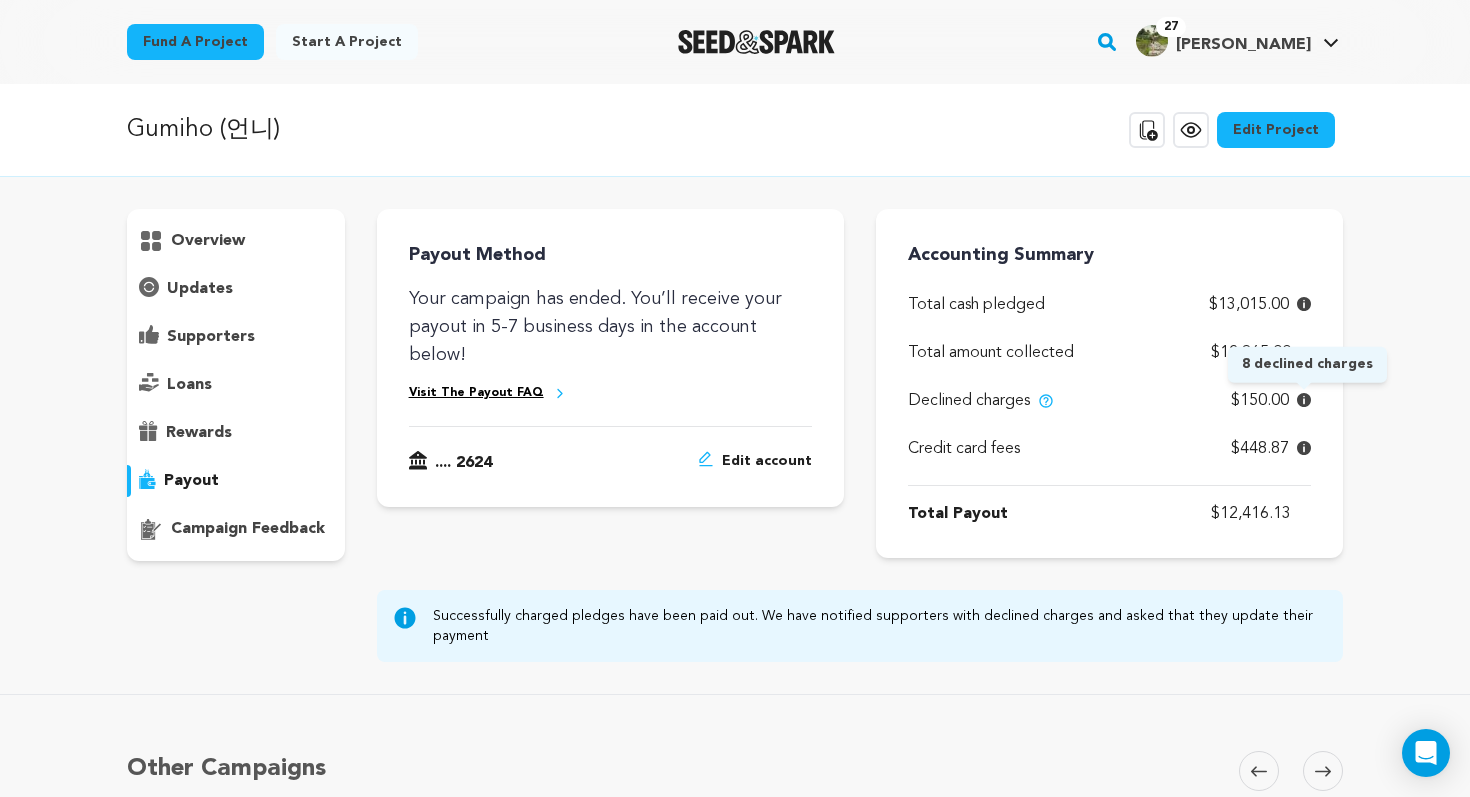 click 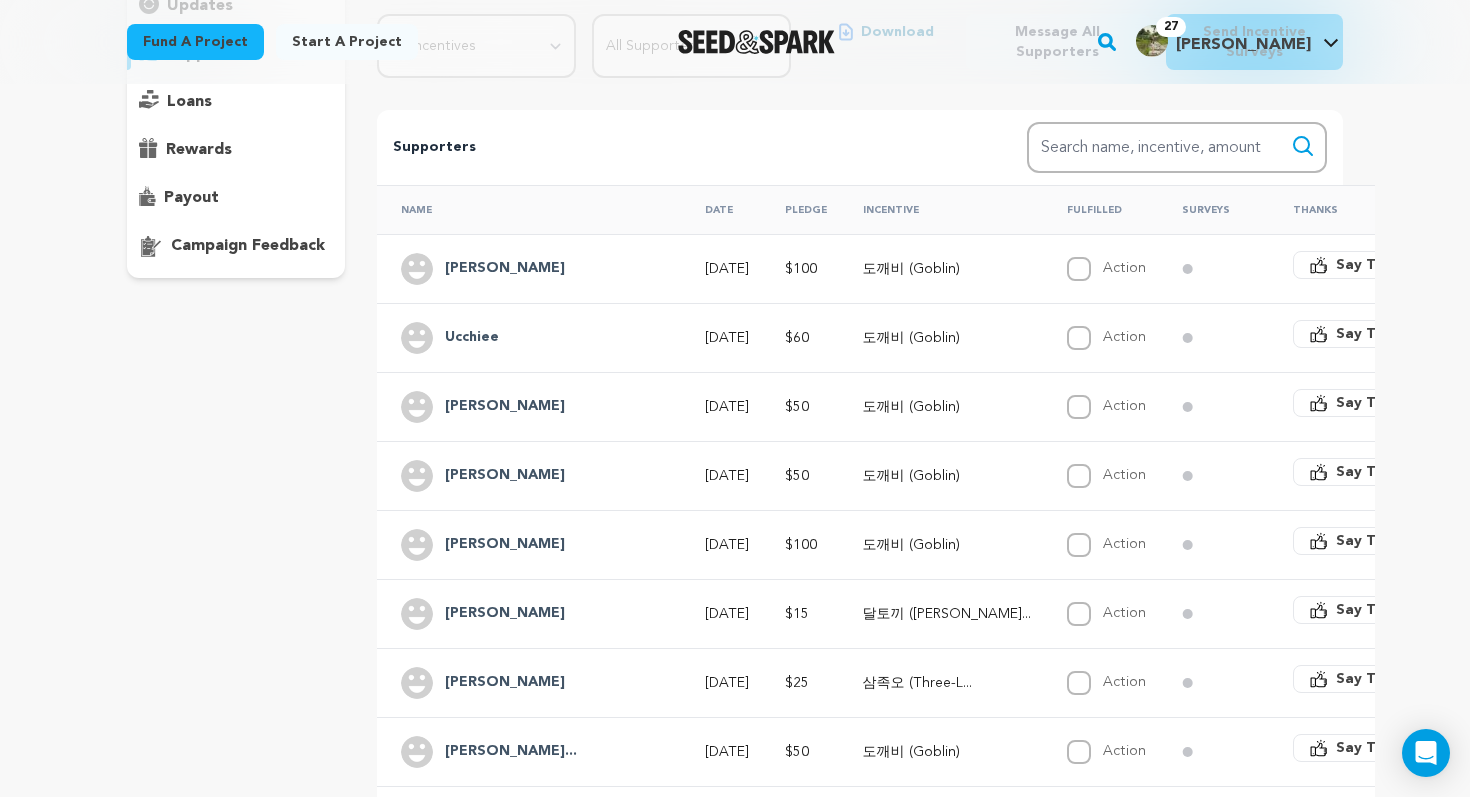 scroll, scrollTop: 0, scrollLeft: 0, axis: both 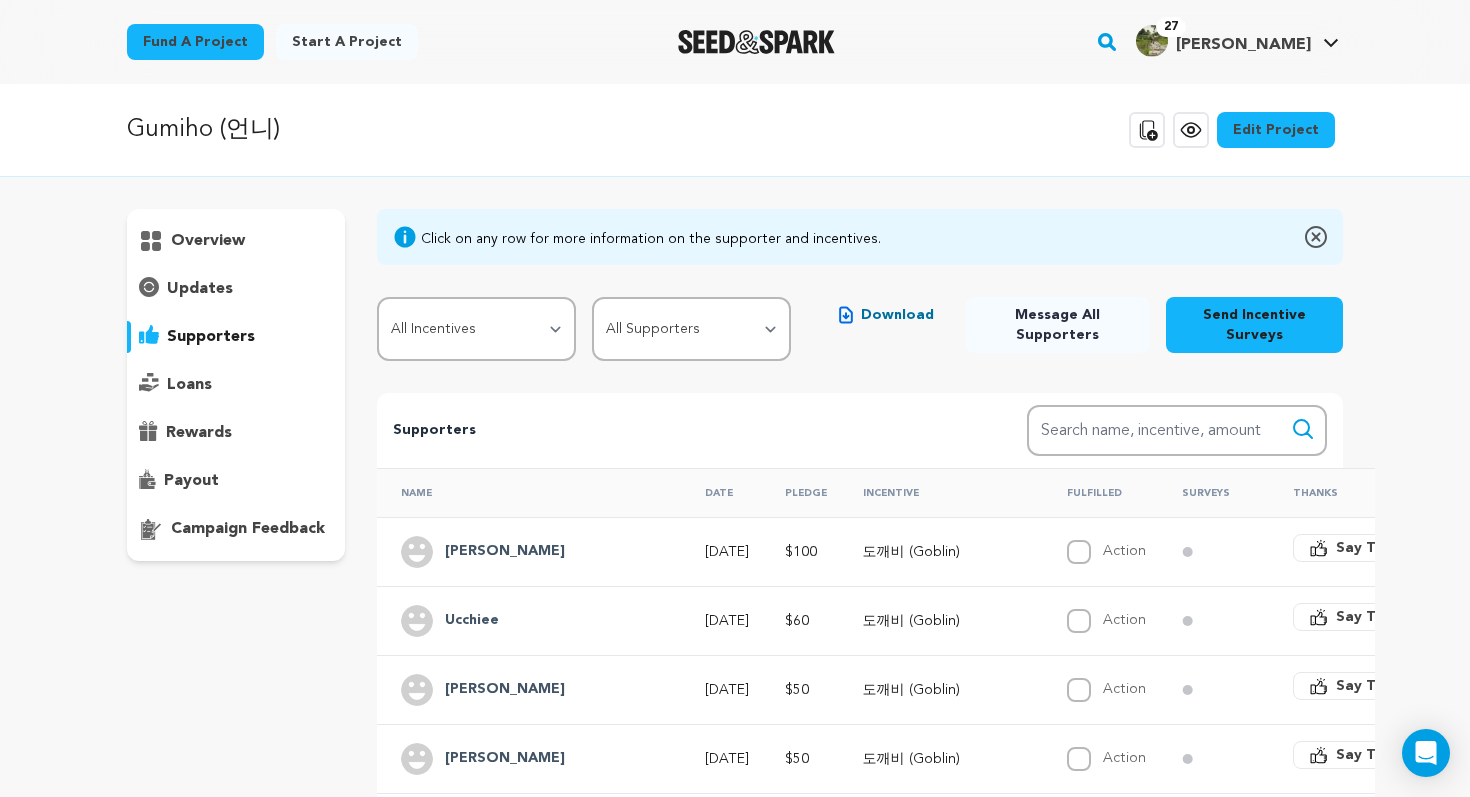 click on "rewards" at bounding box center (199, 433) 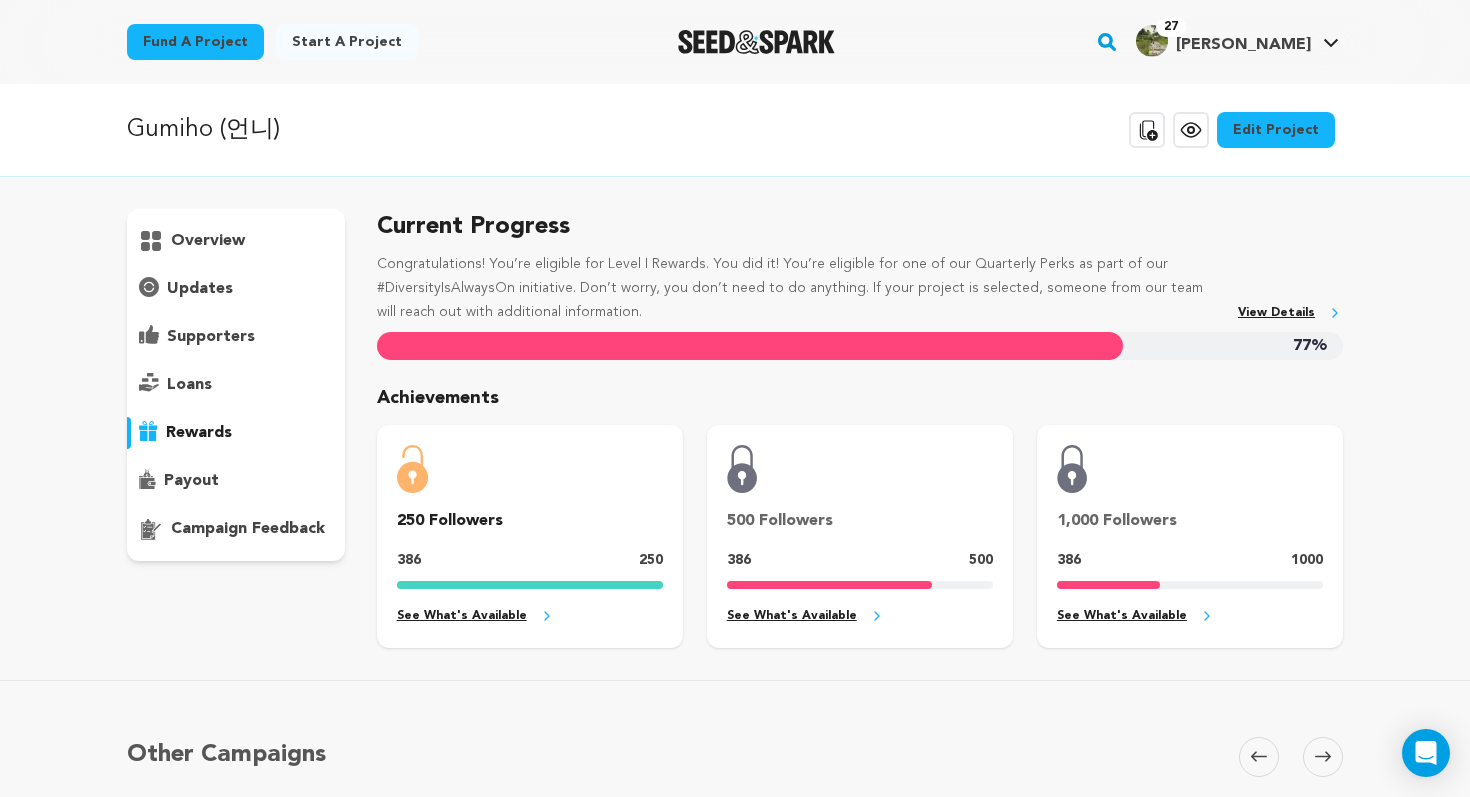 click on "payout" at bounding box center [191, 481] 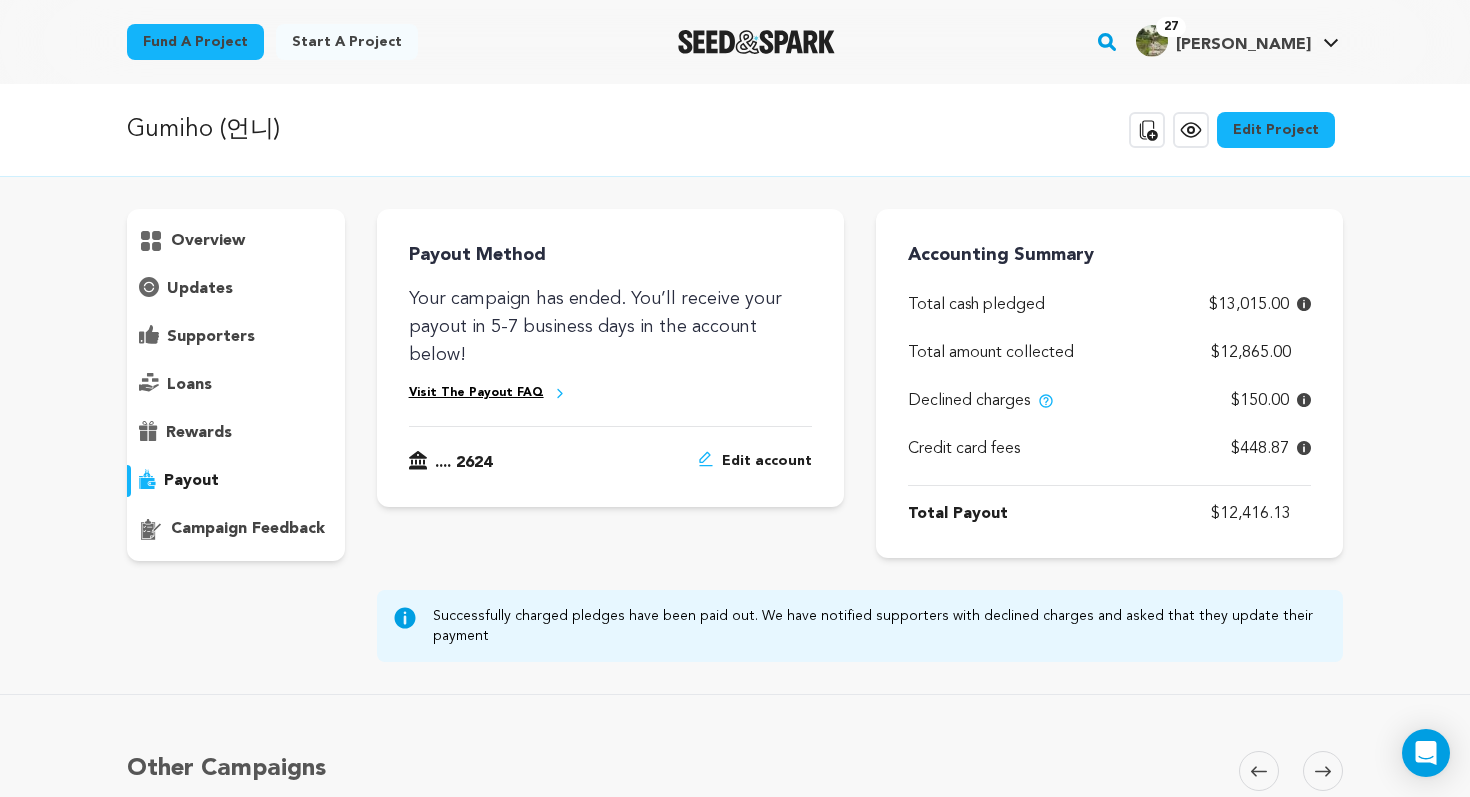 click on "updates" at bounding box center [236, 289] 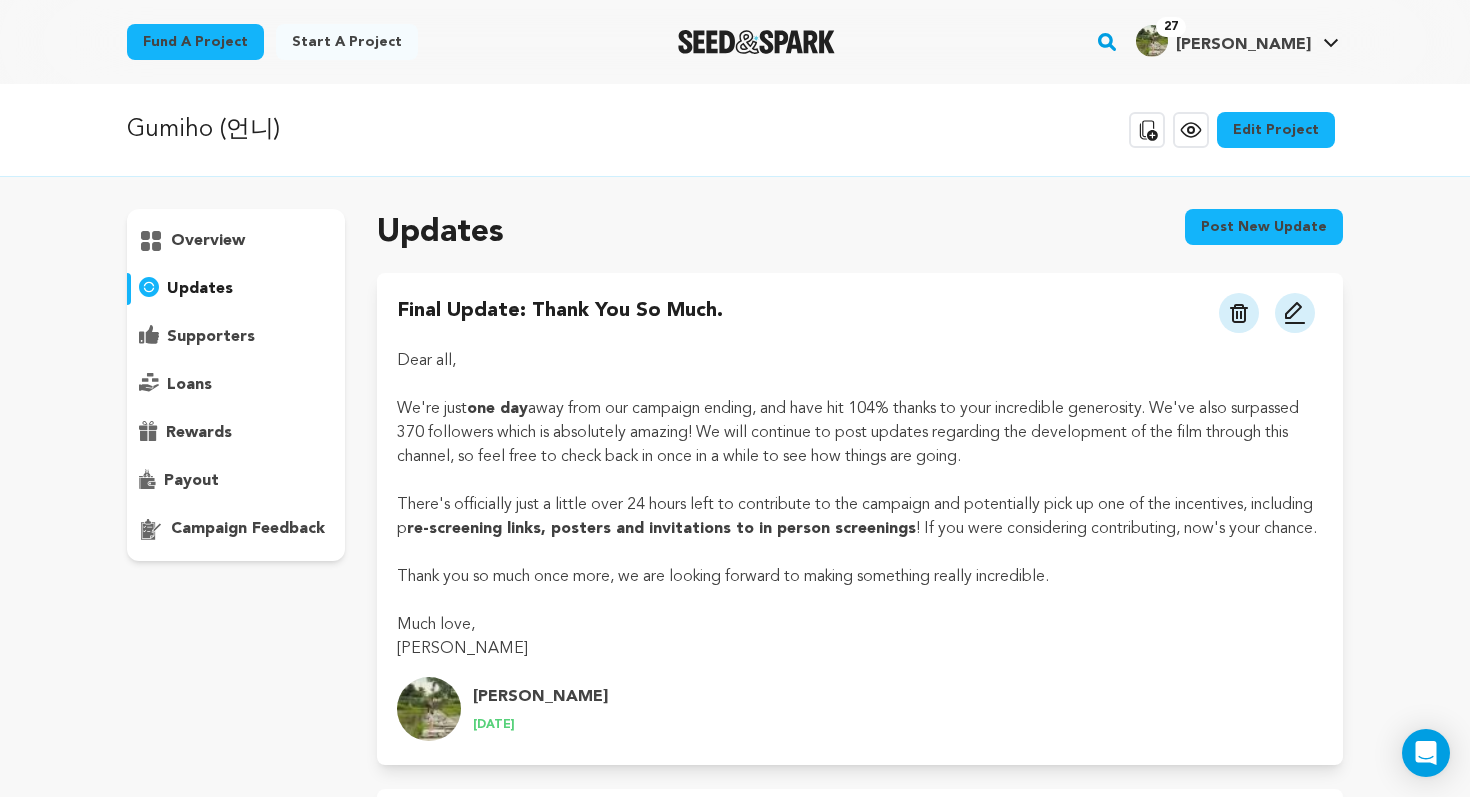click on "overview" at bounding box center (208, 241) 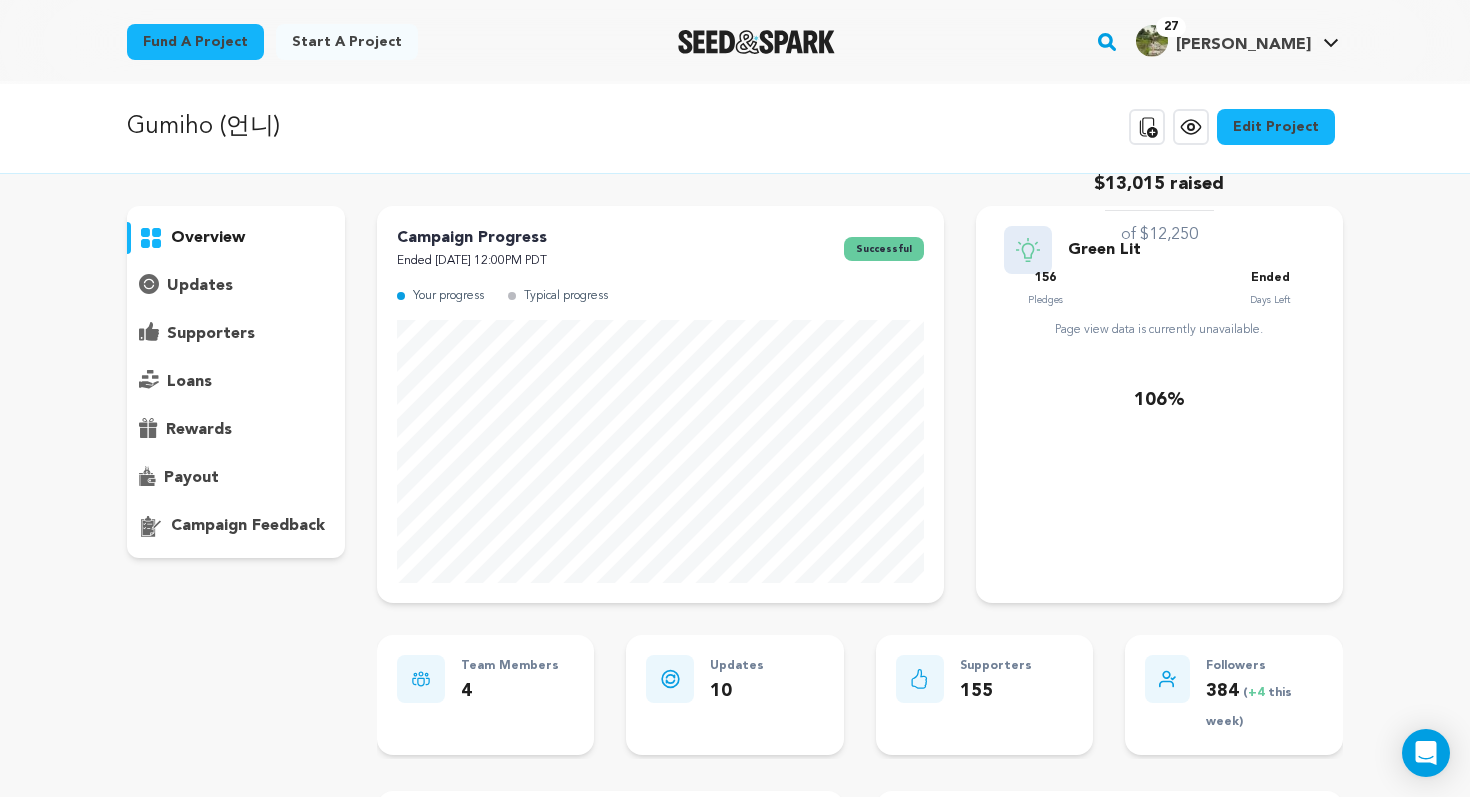 scroll, scrollTop: 0, scrollLeft: 0, axis: both 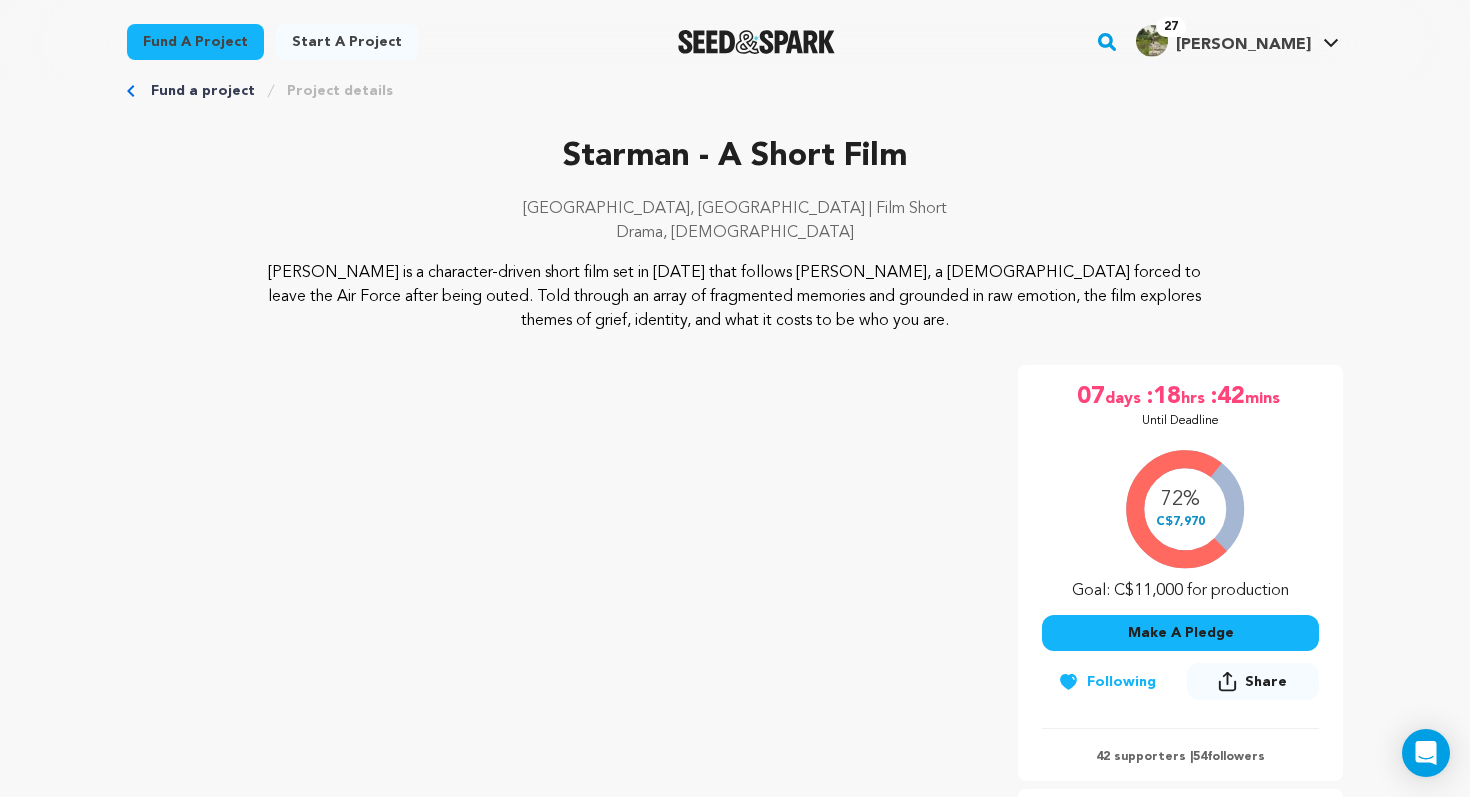 click on "Vancouver, Canada |                                 Film Short
Drama,
LGBTQ" at bounding box center [735, 229] 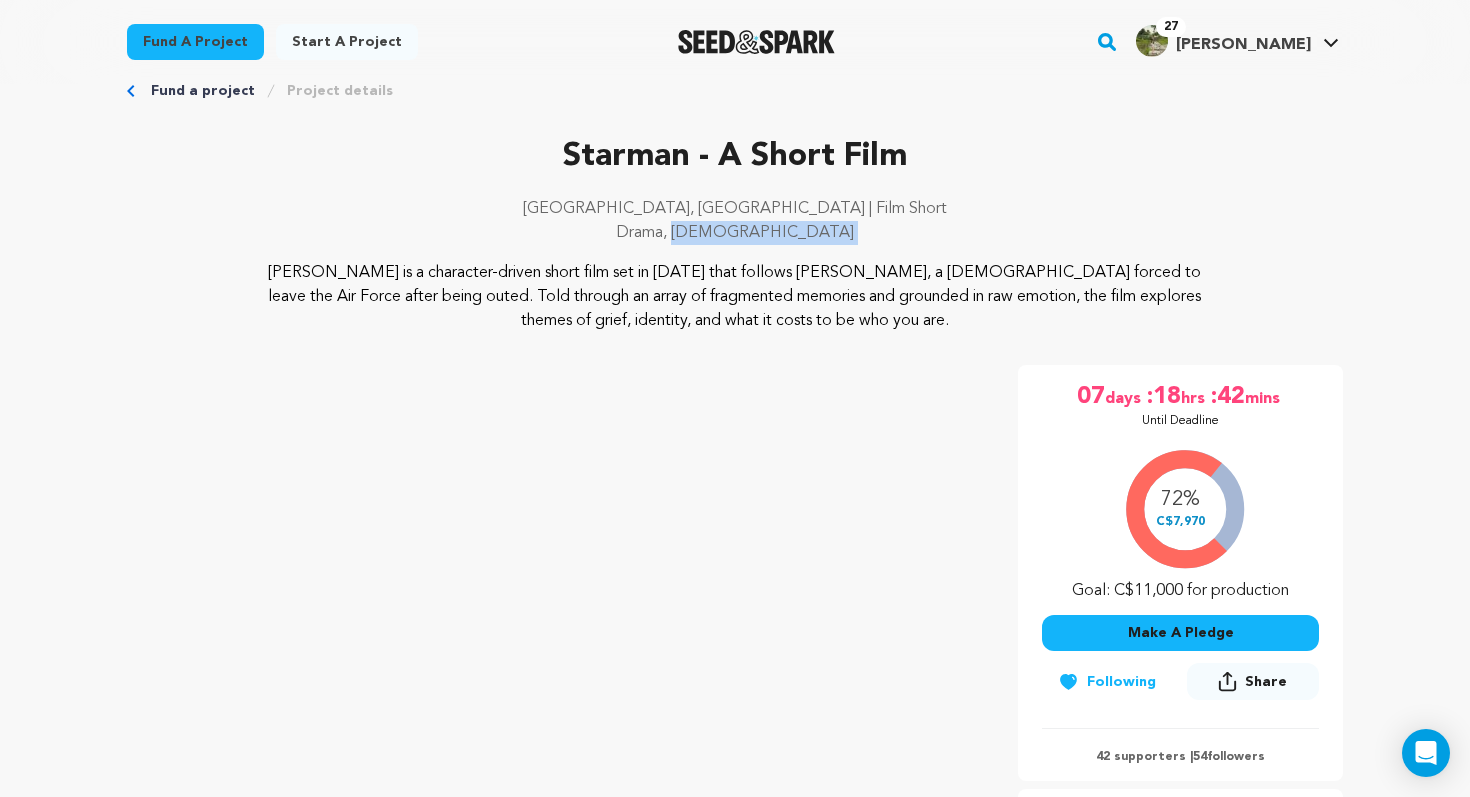 click on "Vancouver, Canada |                                 Film Short
Drama,
LGBTQ" at bounding box center (735, 229) 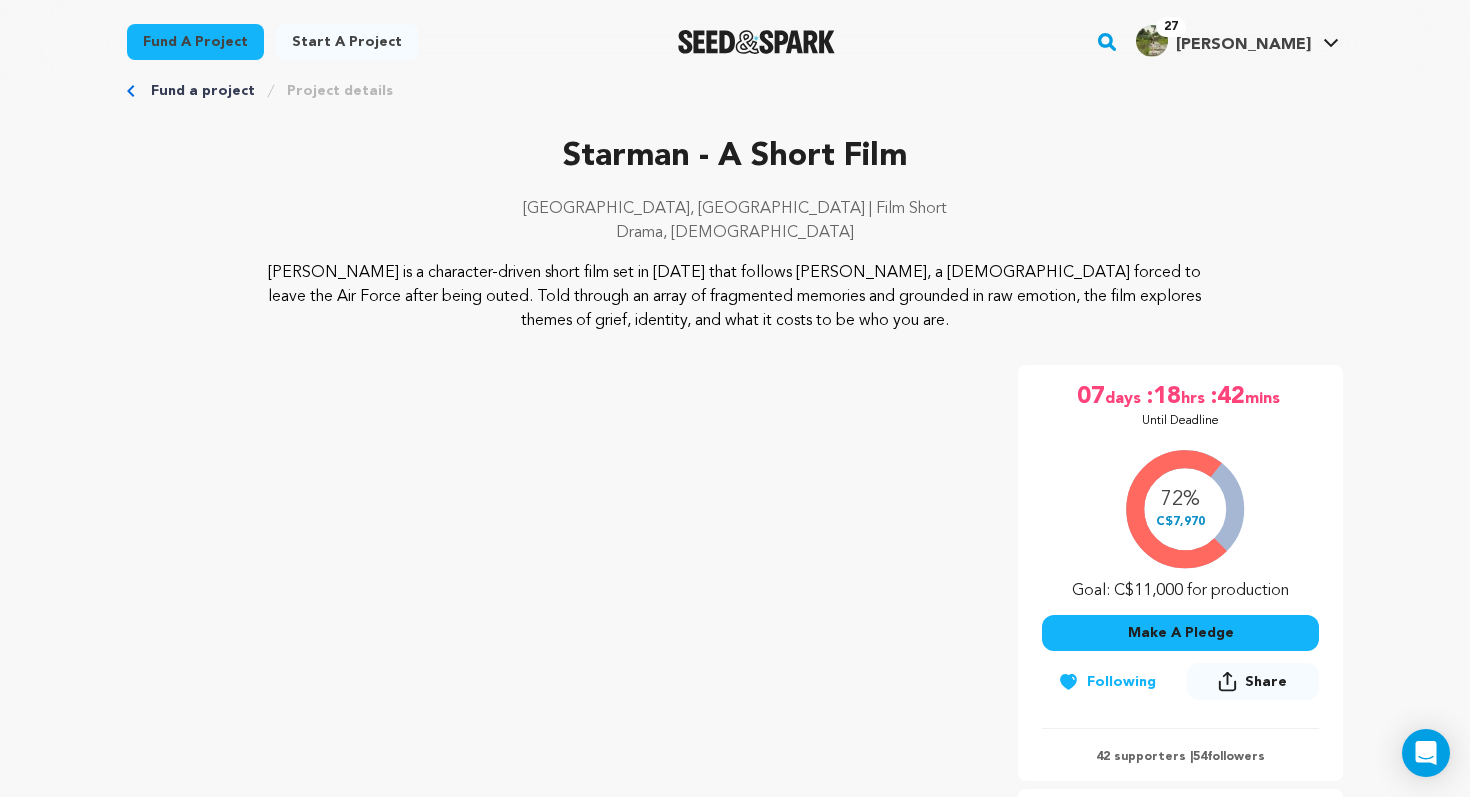 click on "Starman is a character-driven short film set in 1990 that follows Bowie Madison, a queer woman forced to leave the Air Force after being outed. Told through an array of fragmented memories and grounded in raw emotion, the film explores themes of grief, identity, and what it costs to be who you are." at bounding box center [735, 297] 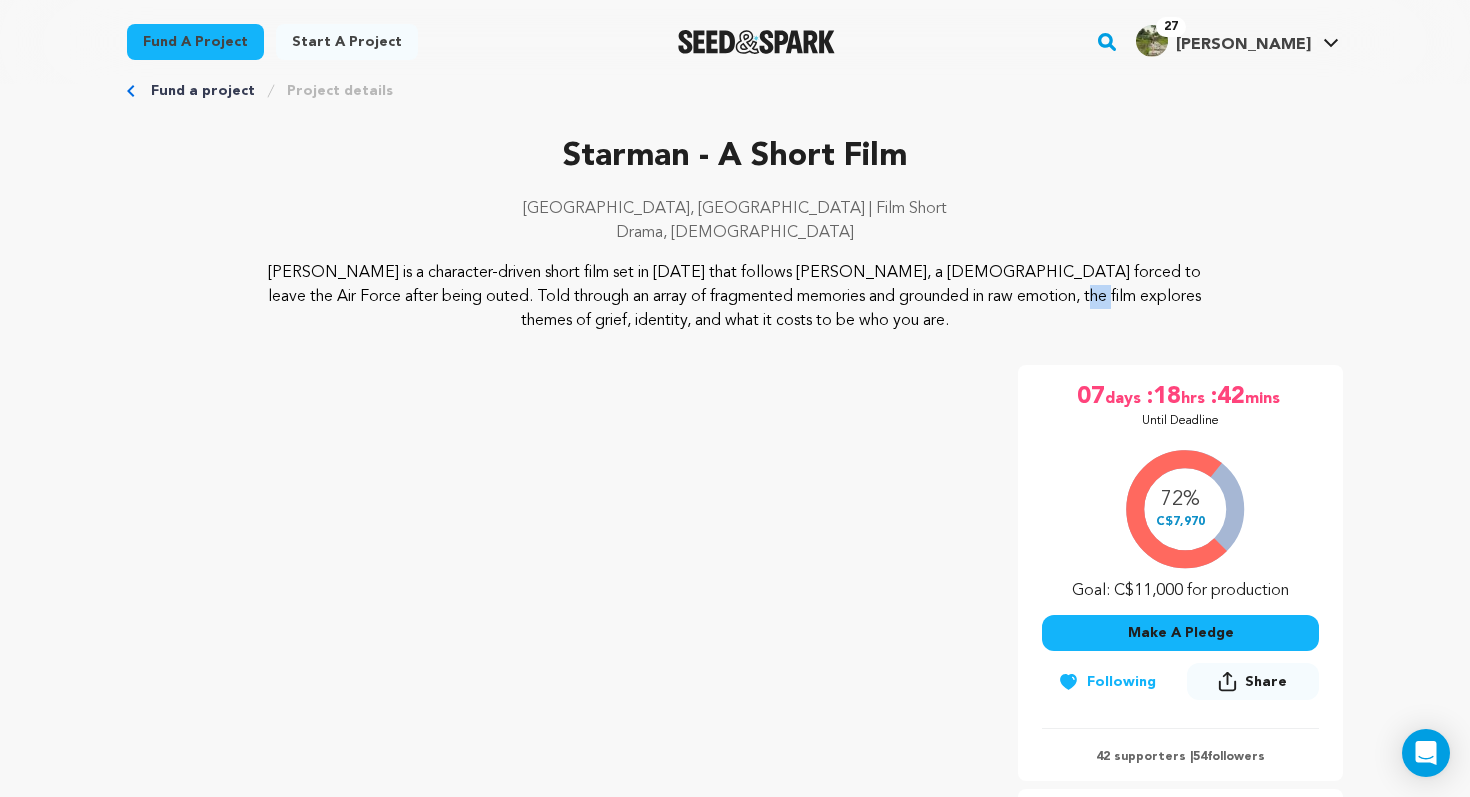 click on "Starman is a character-driven short film set in 1990 that follows Bowie Madison, a queer woman forced to leave the Air Force after being outed. Told through an array of fragmented memories and grounded in raw emotion, the film explores themes of grief, identity, and what it costs to be who you are." at bounding box center (735, 297) 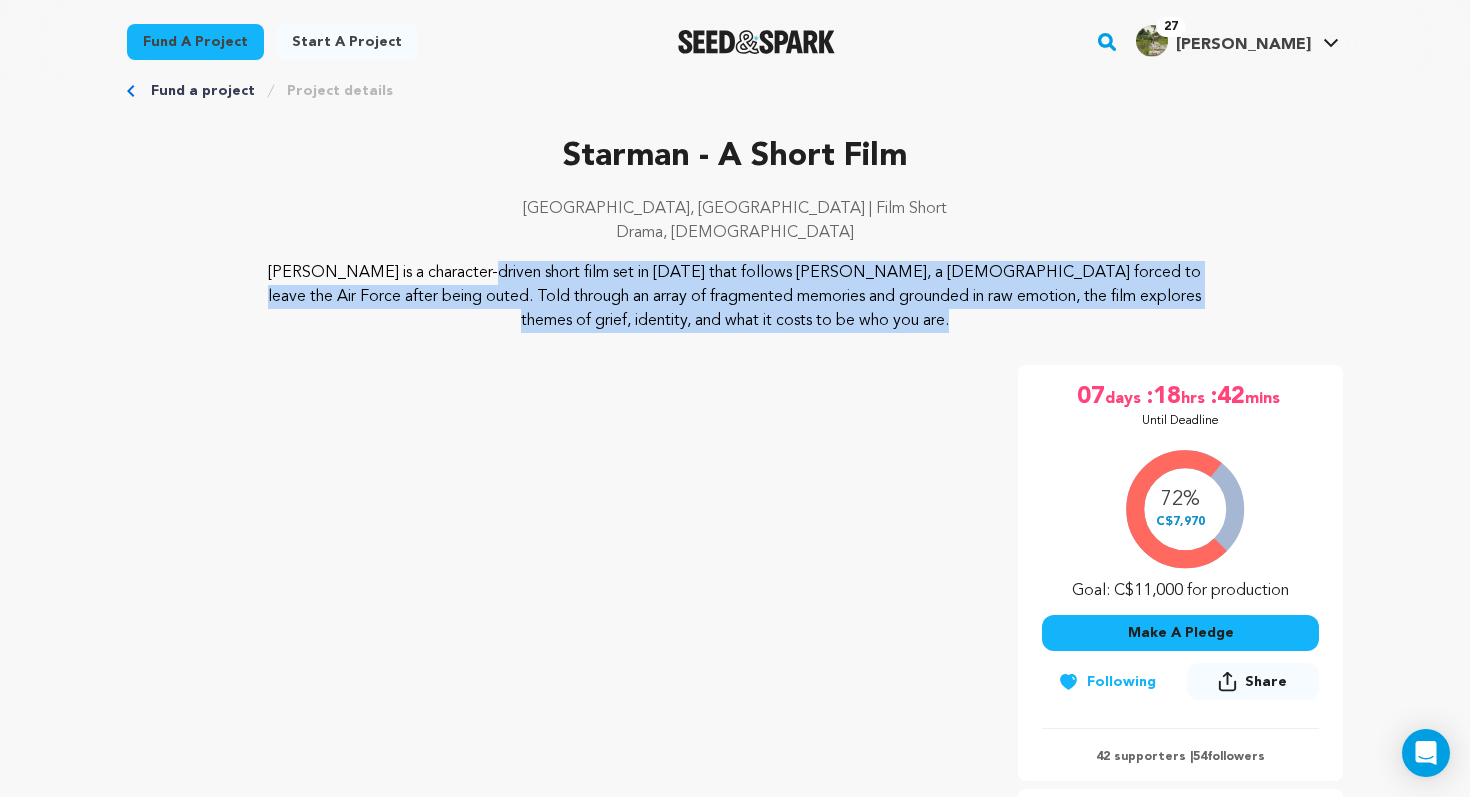 click on "Starman is a character-driven short film set in 1990 that follows Bowie Madison, a queer woman forced to leave the Air Force after being outed. Told through an array of fragmented memories and grounded in raw emotion, the film explores themes of grief, identity, and what it costs to be who you are." at bounding box center (735, 297) 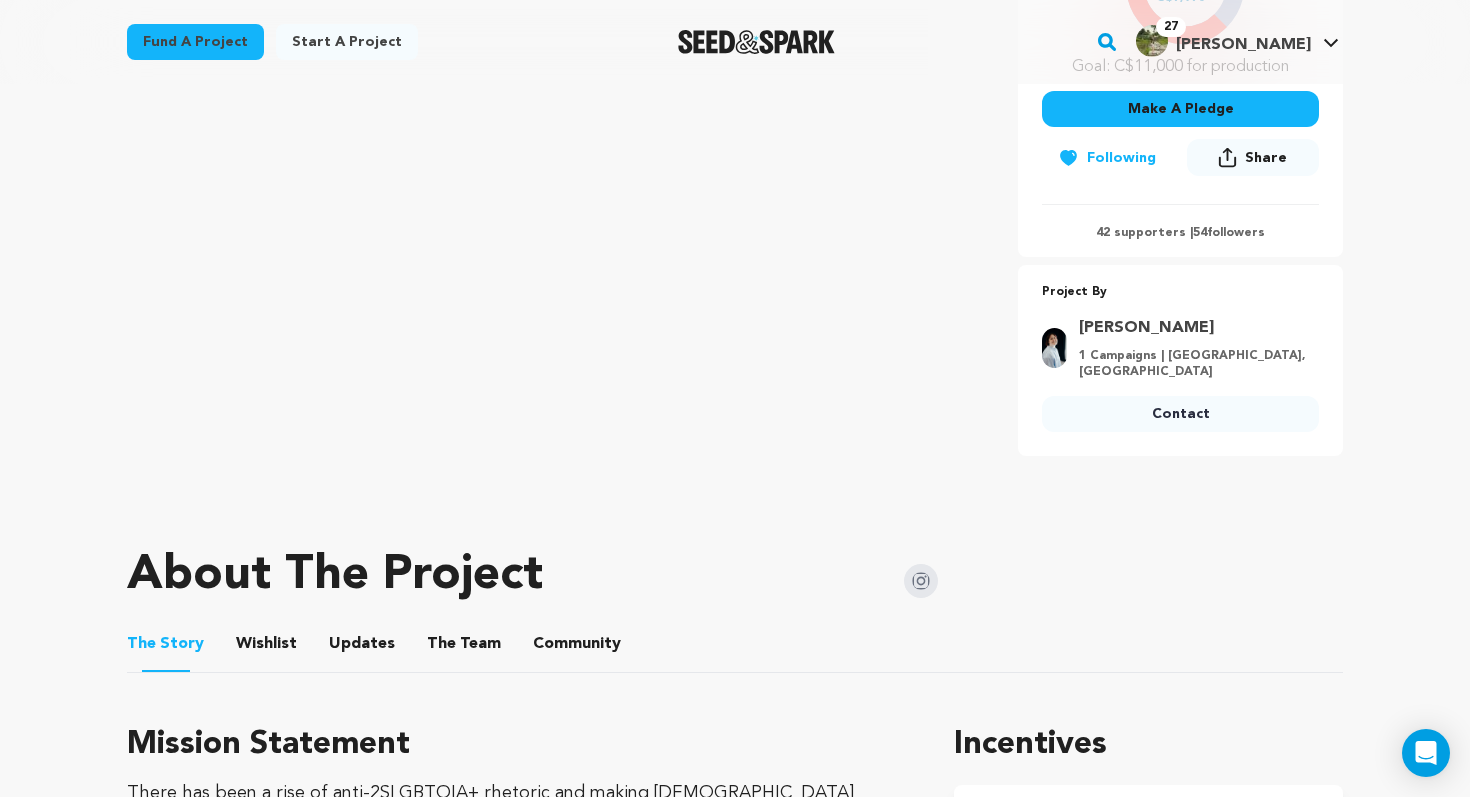 scroll, scrollTop: 1029, scrollLeft: 0, axis: vertical 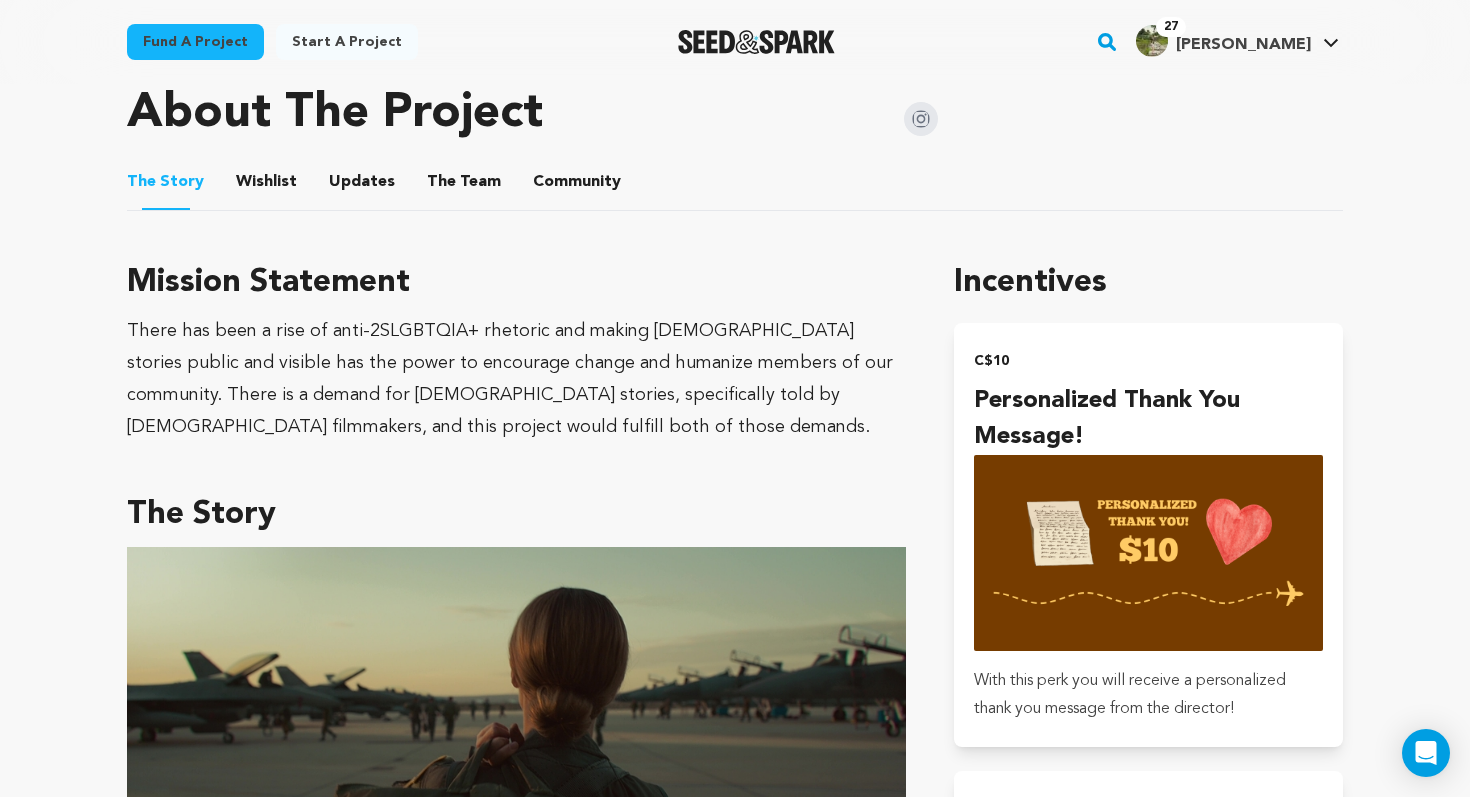 click on "There has been a rise of anti-2SLGBTQIA+ rhetoric and making queer stories public and visible has the power to encourage change and humanize members of our community. There is a demand for queer stories, specifically told by queer filmmakers, and this project would fulfill both of those demands." at bounding box center [516, 379] 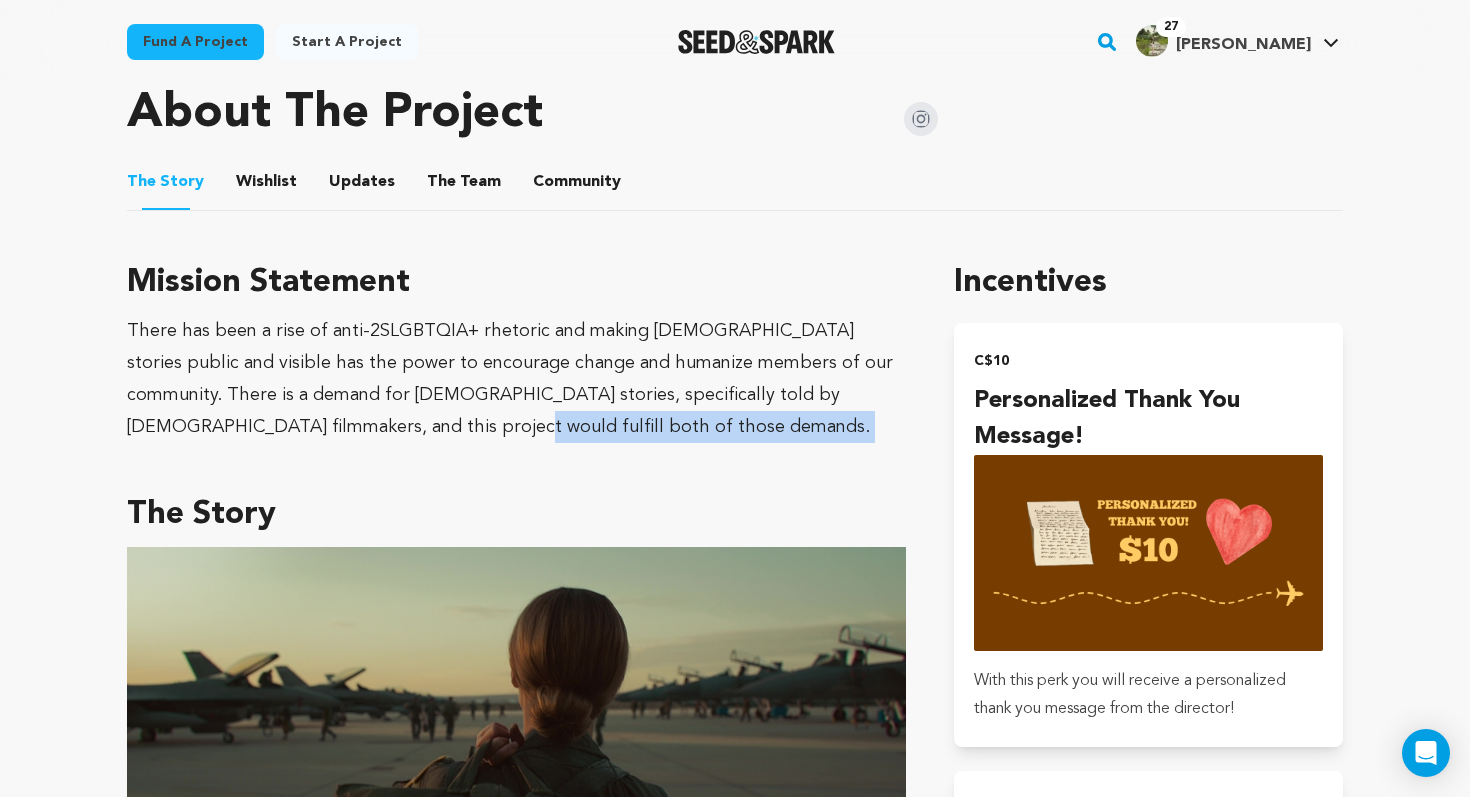 click on "There has been a rise of anti-2SLGBTQIA+ rhetoric and making queer stories public and visible has the power to encourage change and humanize members of our community. There is a demand for queer stories, specifically told by queer filmmakers, and this project would fulfill both of those demands." at bounding box center (516, 379) 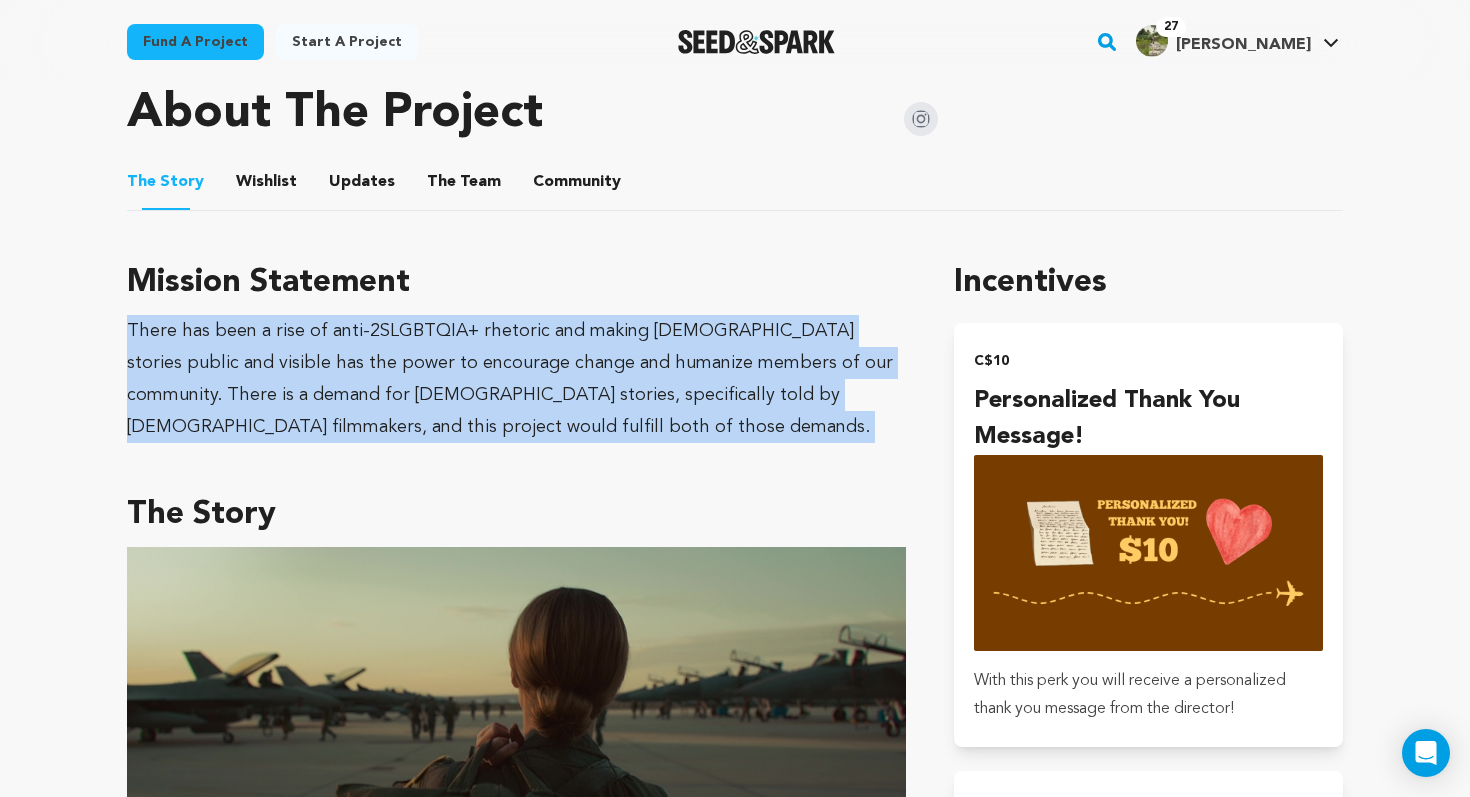 click on "There has been a rise of anti-2SLGBTQIA+ rhetoric and making queer stories public and visible has the power to encourage change and humanize members of our community. There is a demand for queer stories, specifically told by queer filmmakers, and this project would fulfill both of those demands." at bounding box center [516, 379] 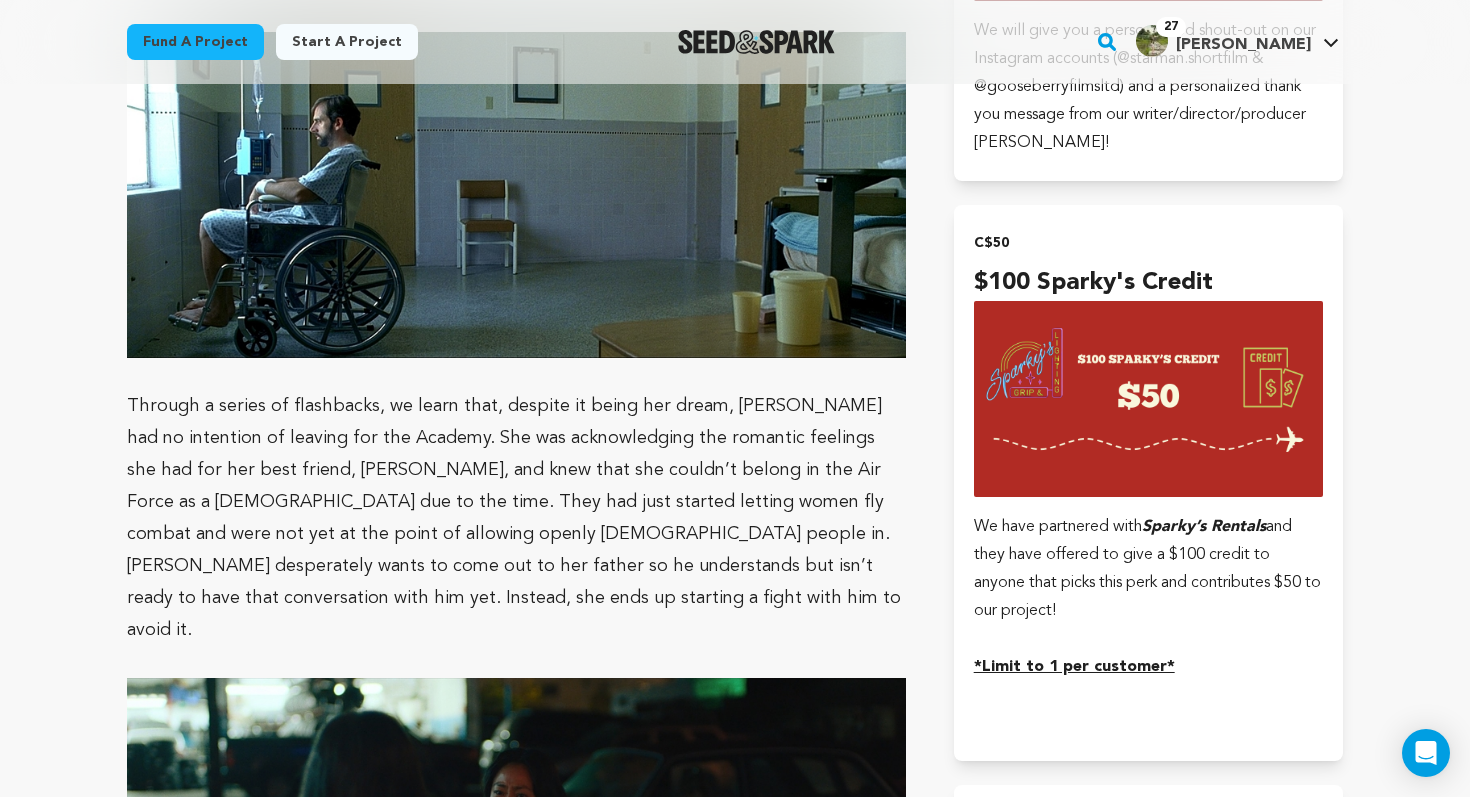 scroll, scrollTop: 2098, scrollLeft: 0, axis: vertical 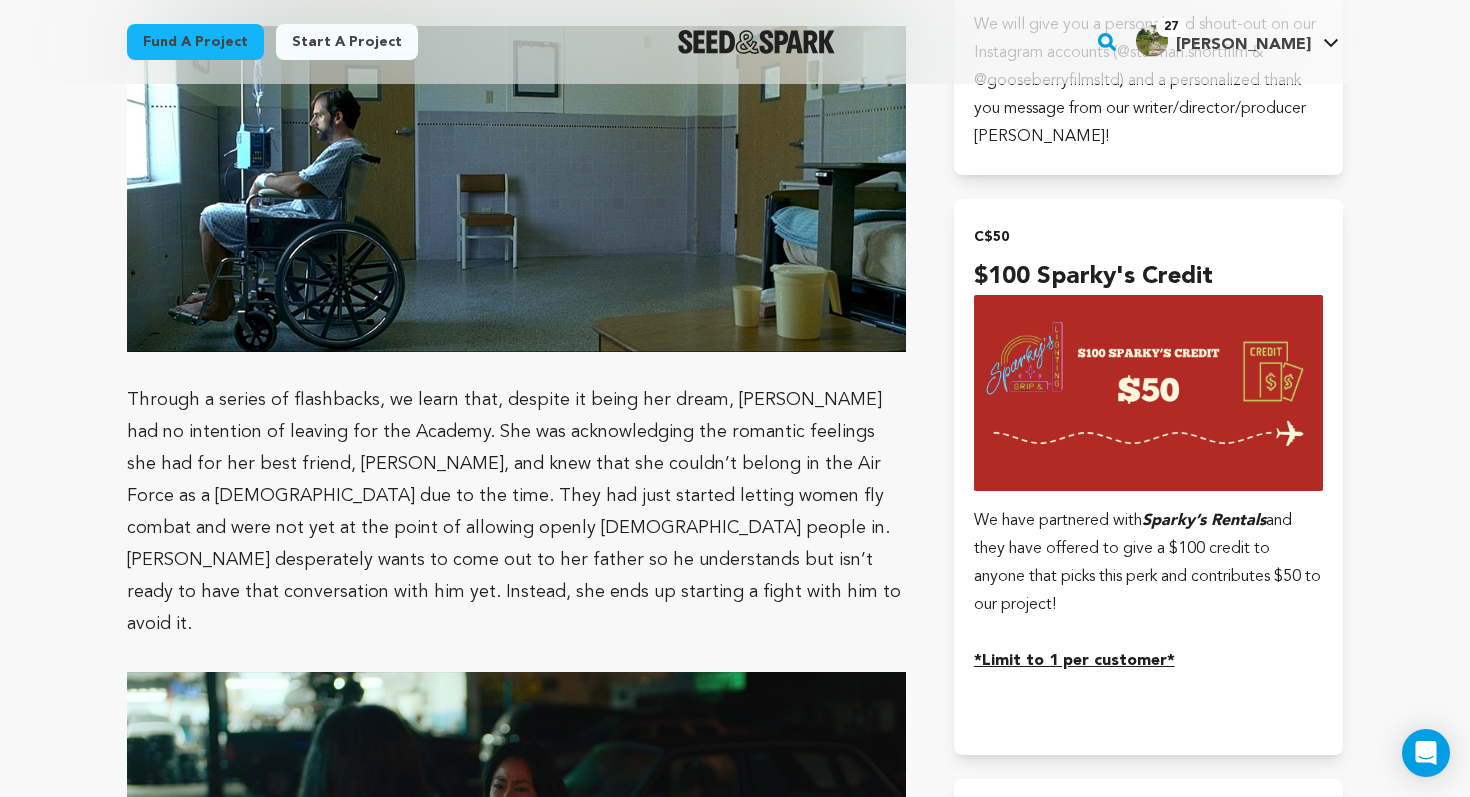 click on "Through a series of flashbacks, we learn that, despite it being her dream, Bowie had no intention of leaving for the Academy. She was acknowledging the romantic feelings she had for her best friend, Tyler Morgan, and knew that she couldn’t belong in the Air Force as a lesbian due to the time. They had just started letting women fly combat and were not yet at the point of allowing openly queer people in. Bowie desperately wants to come out to her father so he understands but isn’t ready to have that conversation with him yet. Instead, she ends up starting a fight with him to avoid it." at bounding box center [516, 512] 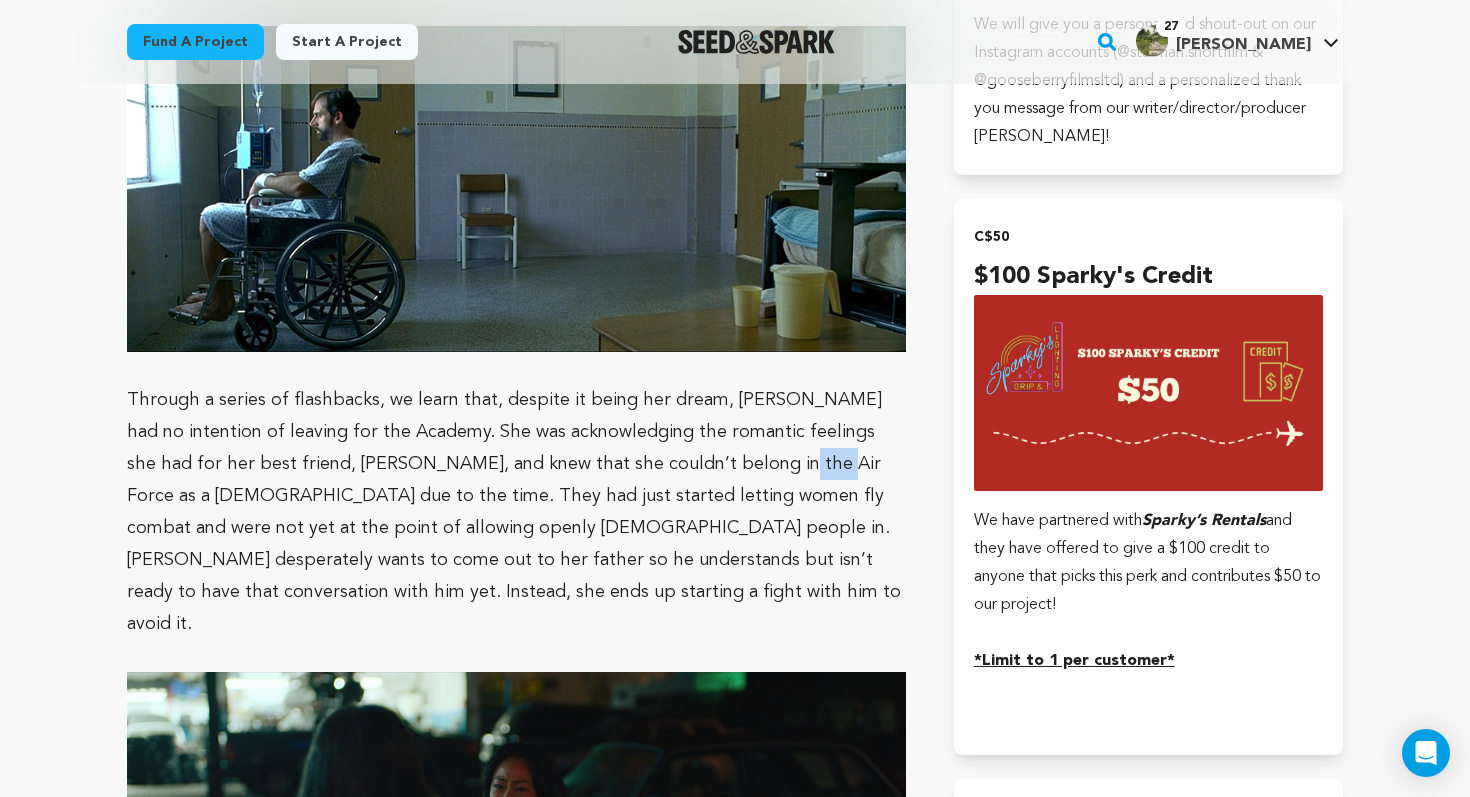 click on "Through a series of flashbacks, we learn that, despite it being her dream, Bowie had no intention of leaving for the Academy. She was acknowledging the romantic feelings she had for her best friend, Tyler Morgan, and knew that she couldn’t belong in the Air Force as a lesbian due to the time. They had just started letting women fly combat and were not yet at the point of allowing openly queer people in. Bowie desperately wants to come out to her father so he understands but isn’t ready to have that conversation with him yet. Instead, she ends up starting a fight with him to avoid it." at bounding box center [516, 512] 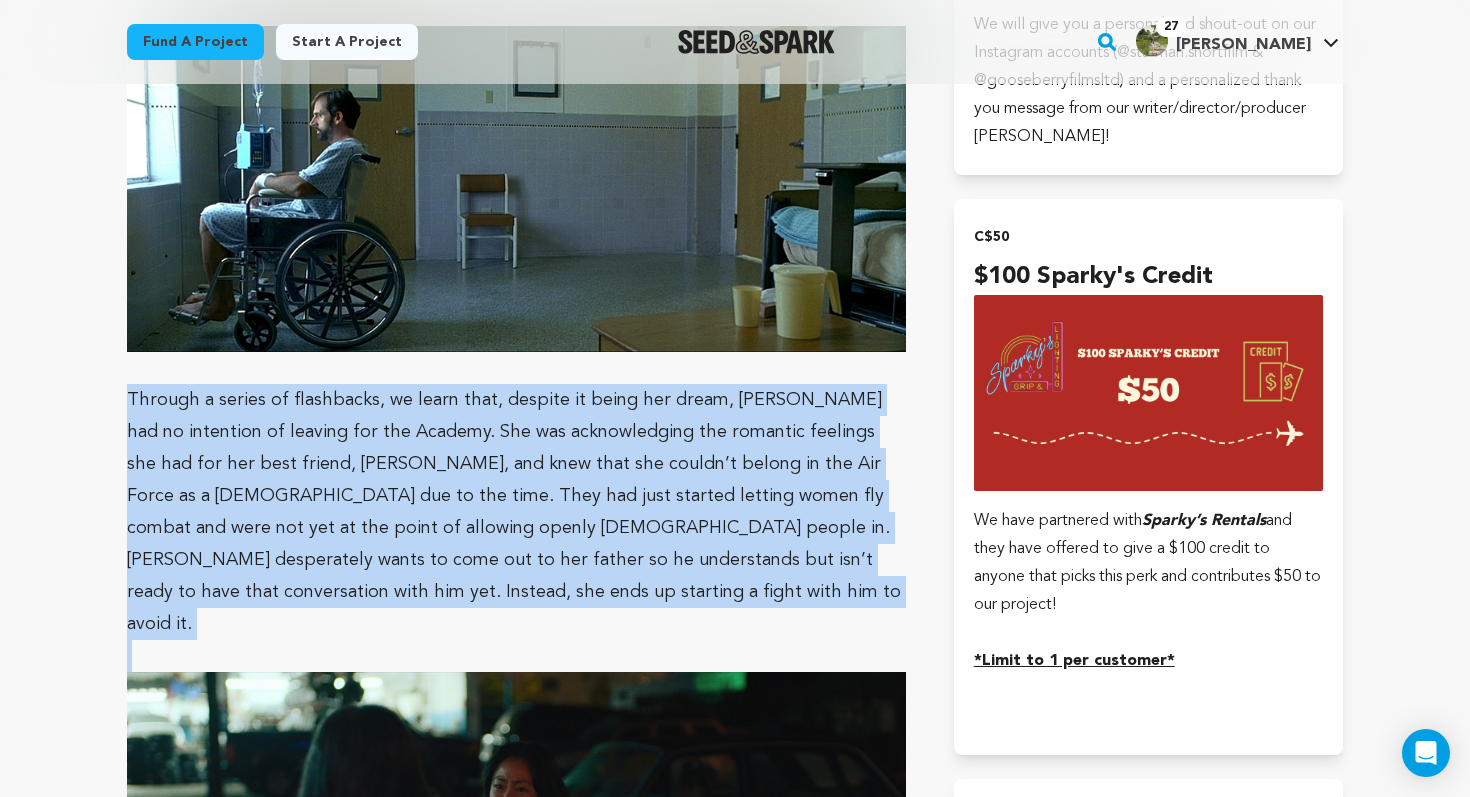 click on "Through a series of flashbacks, we learn that, despite it being her dream, Bowie had no intention of leaving for the Academy. She was acknowledging the romantic feelings she had for her best friend, Tyler Morgan, and knew that she couldn’t belong in the Air Force as a lesbian due to the time. They had just started letting women fly combat and were not yet at the point of allowing openly queer people in. Bowie desperately wants to come out to her father so he understands but isn’t ready to have that conversation with him yet. Instead, she ends up starting a fight with him to avoid it." at bounding box center (516, 512) 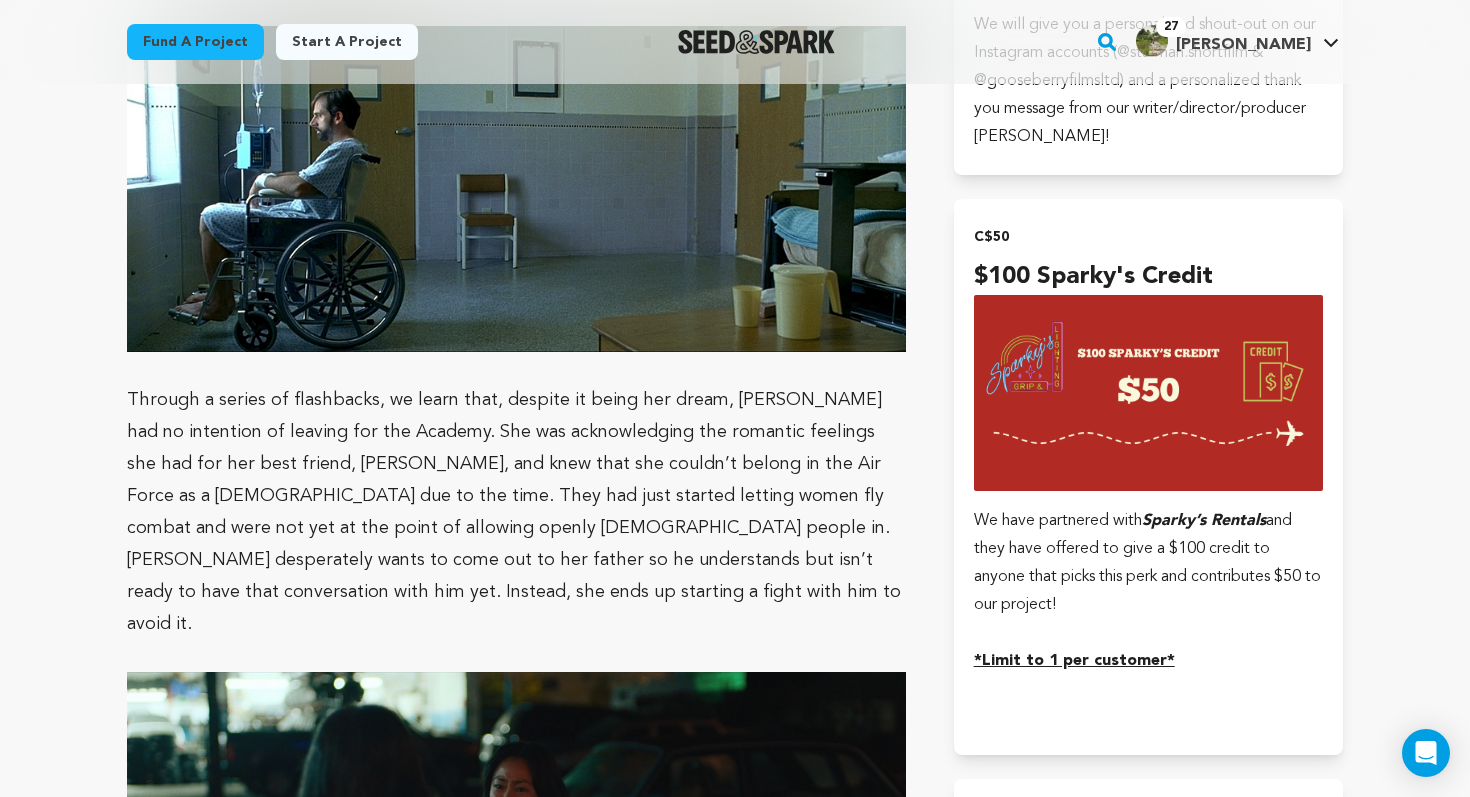 click on "Through a series of flashbacks, we learn that, despite it being her dream, Bowie had no intention of leaving for the Academy. She was acknowledging the romantic feelings she had for her best friend, Tyler Morgan, and knew that she couldn’t belong in the Air Force as a lesbian due to the time. They had just started letting women fly combat and were not yet at the point of allowing openly queer people in. Bowie desperately wants to come out to her father so he understands but isn’t ready to have that conversation with him yet. Instead, she ends up starting a fight with him to avoid it." at bounding box center (516, 512) 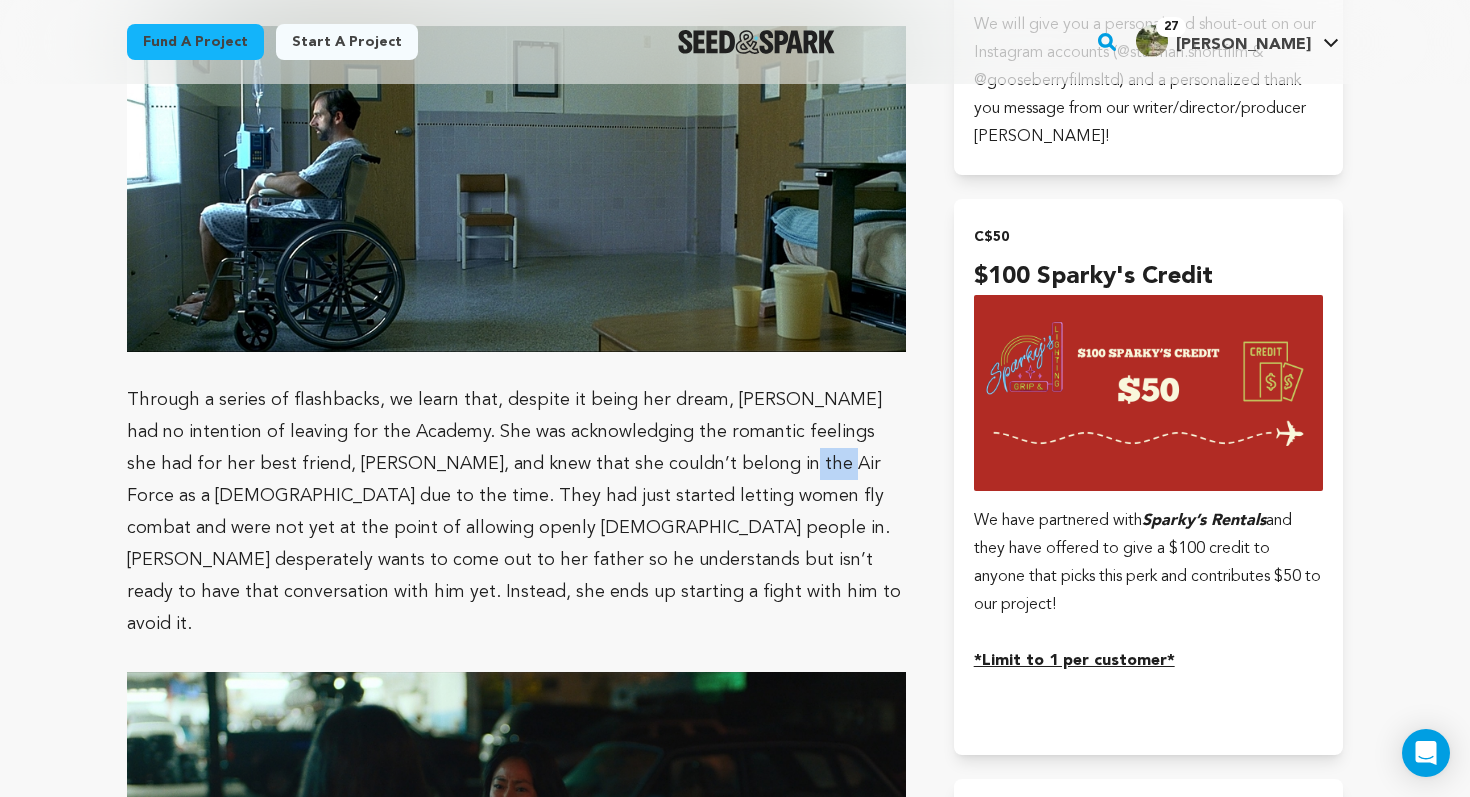 click on "Through a series of flashbacks, we learn that, despite it being her dream, Bowie had no intention of leaving for the Academy. She was acknowledging the romantic feelings she had for her best friend, Tyler Morgan, and knew that she couldn’t belong in the Air Force as a lesbian due to the time. They had just started letting women fly combat and were not yet at the point of allowing openly queer people in. Bowie desperately wants to come out to her father so he understands but isn’t ready to have that conversation with him yet. Instead, she ends up starting a fight with him to avoid it." at bounding box center [516, 512] 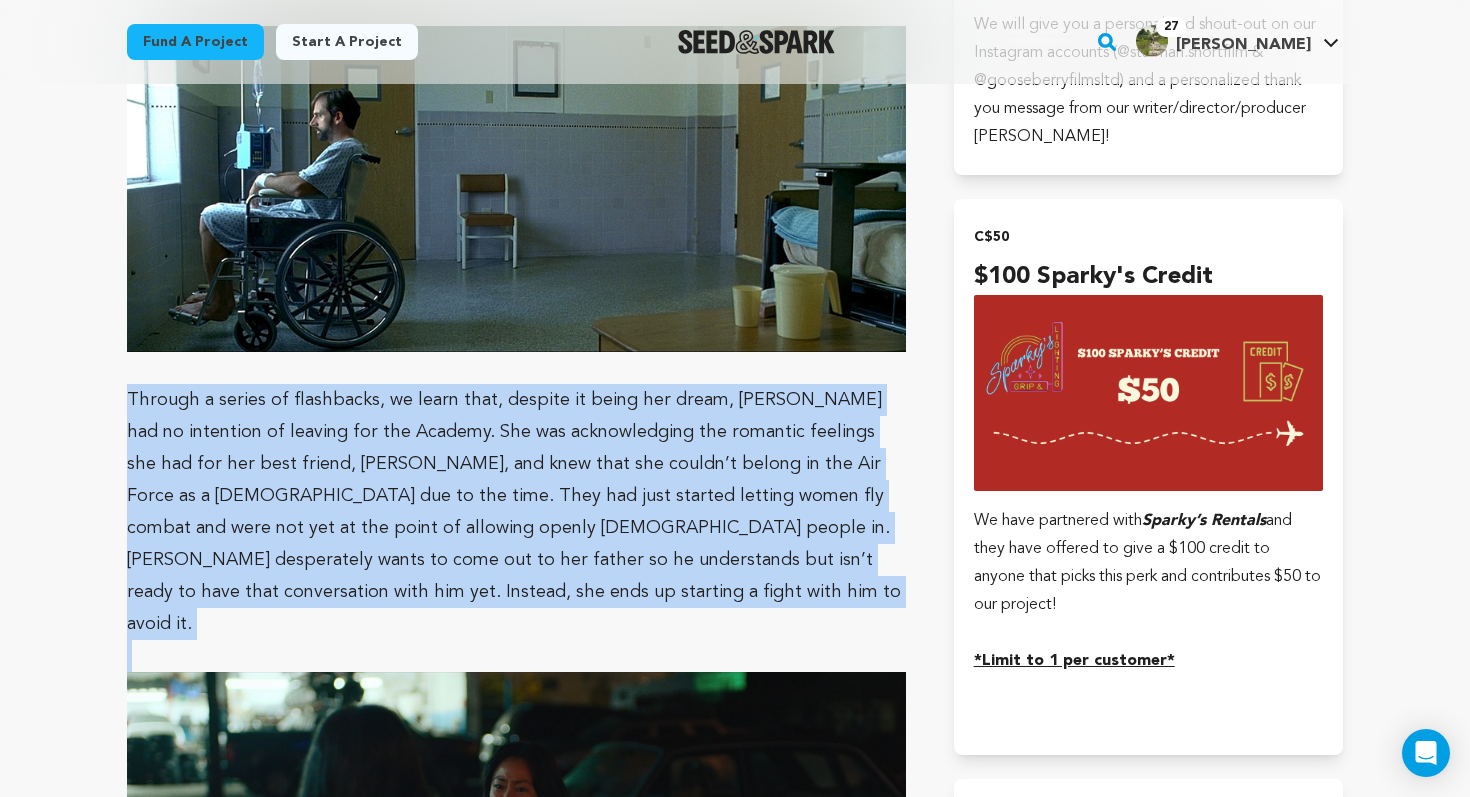 click on "Through a series of flashbacks, we learn that, despite it being her dream, Bowie had no intention of leaving for the Academy. She was acknowledging the romantic feelings she had for her best friend, Tyler Morgan, and knew that she couldn’t belong in the Air Force as a lesbian due to the time. They had just started letting women fly combat and were not yet at the point of allowing openly queer people in. Bowie desperately wants to come out to her father so he understands but isn’t ready to have that conversation with him yet. Instead, she ends up starting a fight with him to avoid it." at bounding box center [516, 512] 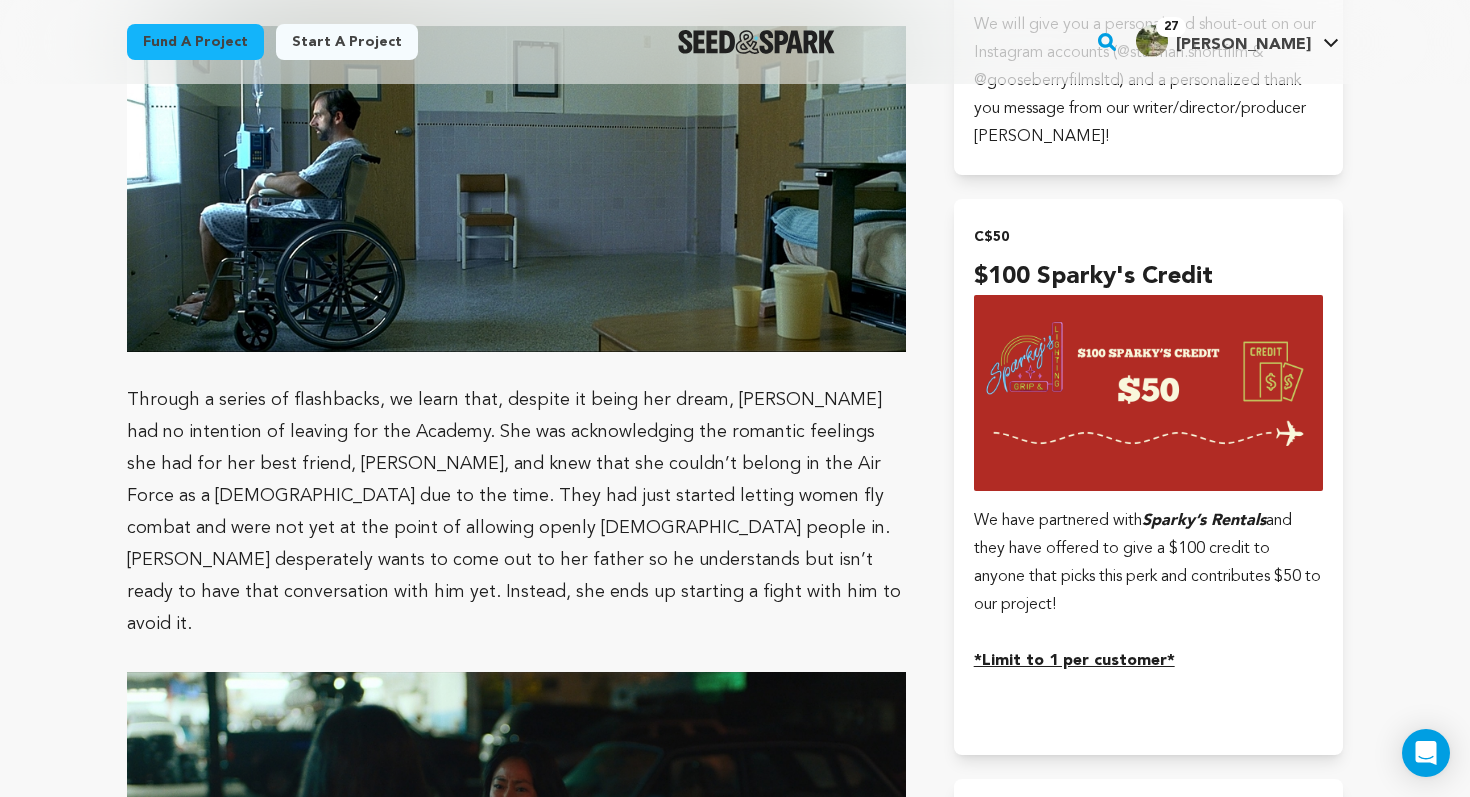 click on "Through a series of flashbacks, we learn that, despite it being her dream, Bowie had no intention of leaving for the Academy. She was acknowledging the romantic feelings she had for her best friend, Tyler Morgan, and knew that she couldn’t belong in the Air Force as a lesbian due to the time. They had just started letting women fly combat and were not yet at the point of allowing openly queer people in. Bowie desperately wants to come out to her father so he understands but isn’t ready to have that conversation with him yet. Instead, she ends up starting a fight with him to avoid it." at bounding box center [516, 512] 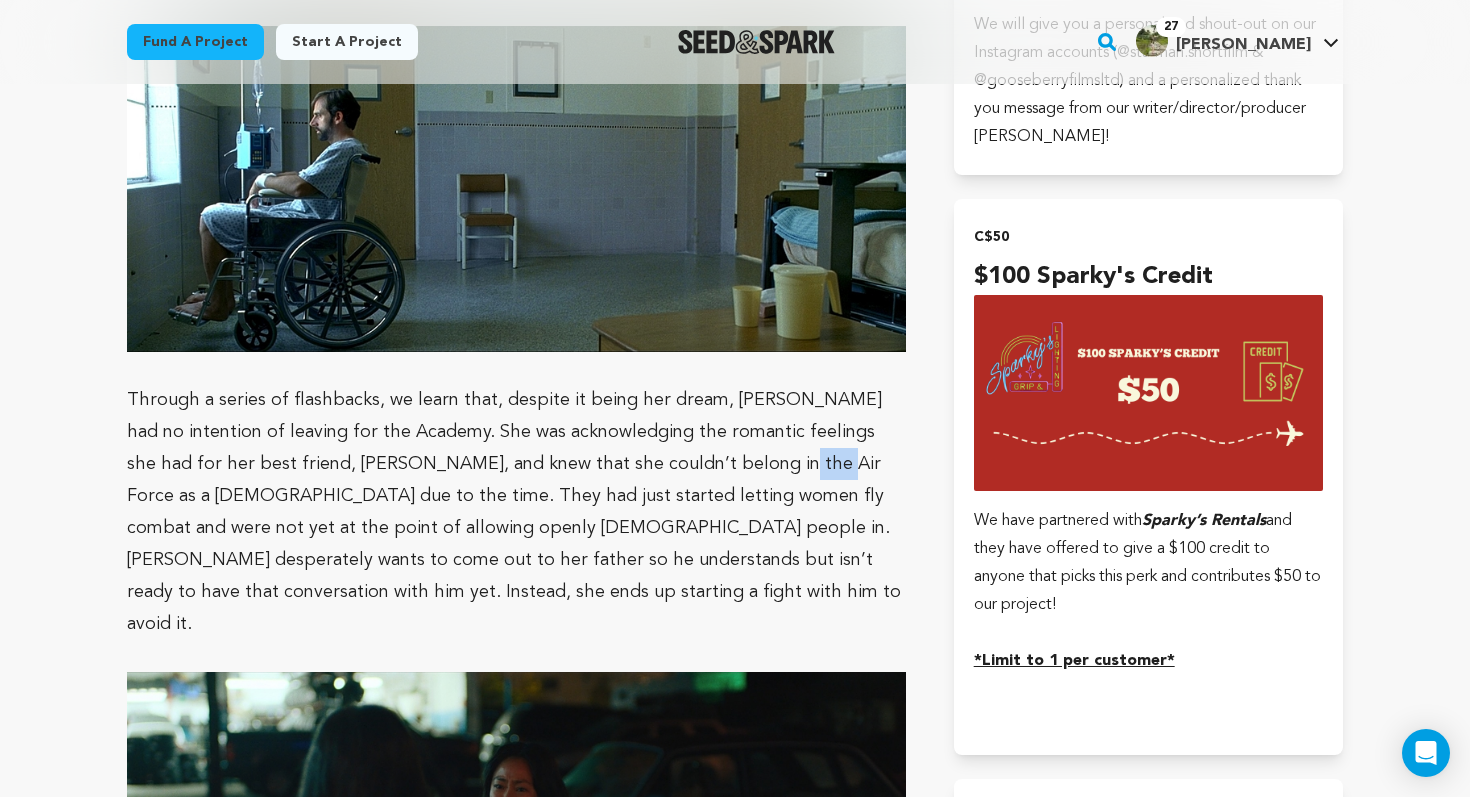 click on "Through a series of flashbacks, we learn that, despite it being her dream, Bowie had no intention of leaving for the Academy. She was acknowledging the romantic feelings she had for her best friend, Tyler Morgan, and knew that she couldn’t belong in the Air Force as a lesbian due to the time. They had just started letting women fly combat and were not yet at the point of allowing openly queer people in. Bowie desperately wants to come out to her father so he understands but isn’t ready to have that conversation with him yet. Instead, she ends up starting a fight with him to avoid it." at bounding box center [516, 512] 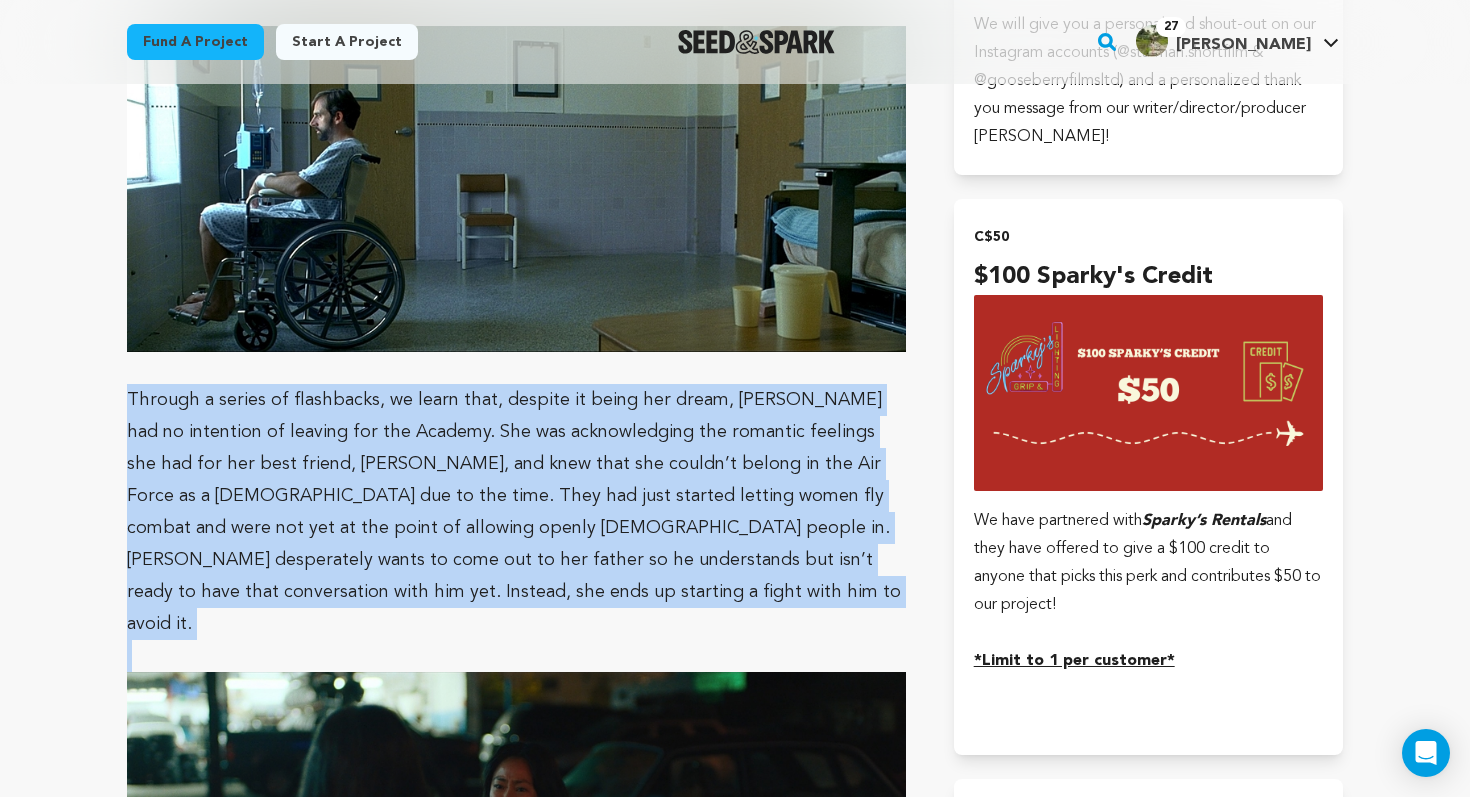 click on "Through a series of flashbacks, we learn that, despite it being her dream, Bowie had no intention of leaving for the Academy. She was acknowledging the romantic feelings she had for her best friend, Tyler Morgan, and knew that she couldn’t belong in the Air Force as a lesbian due to the time. They had just started letting women fly combat and were not yet at the point of allowing openly queer people in. Bowie desperately wants to come out to her father so he understands but isn’t ready to have that conversation with him yet. Instead, she ends up starting a fight with him to avoid it." at bounding box center (516, 512) 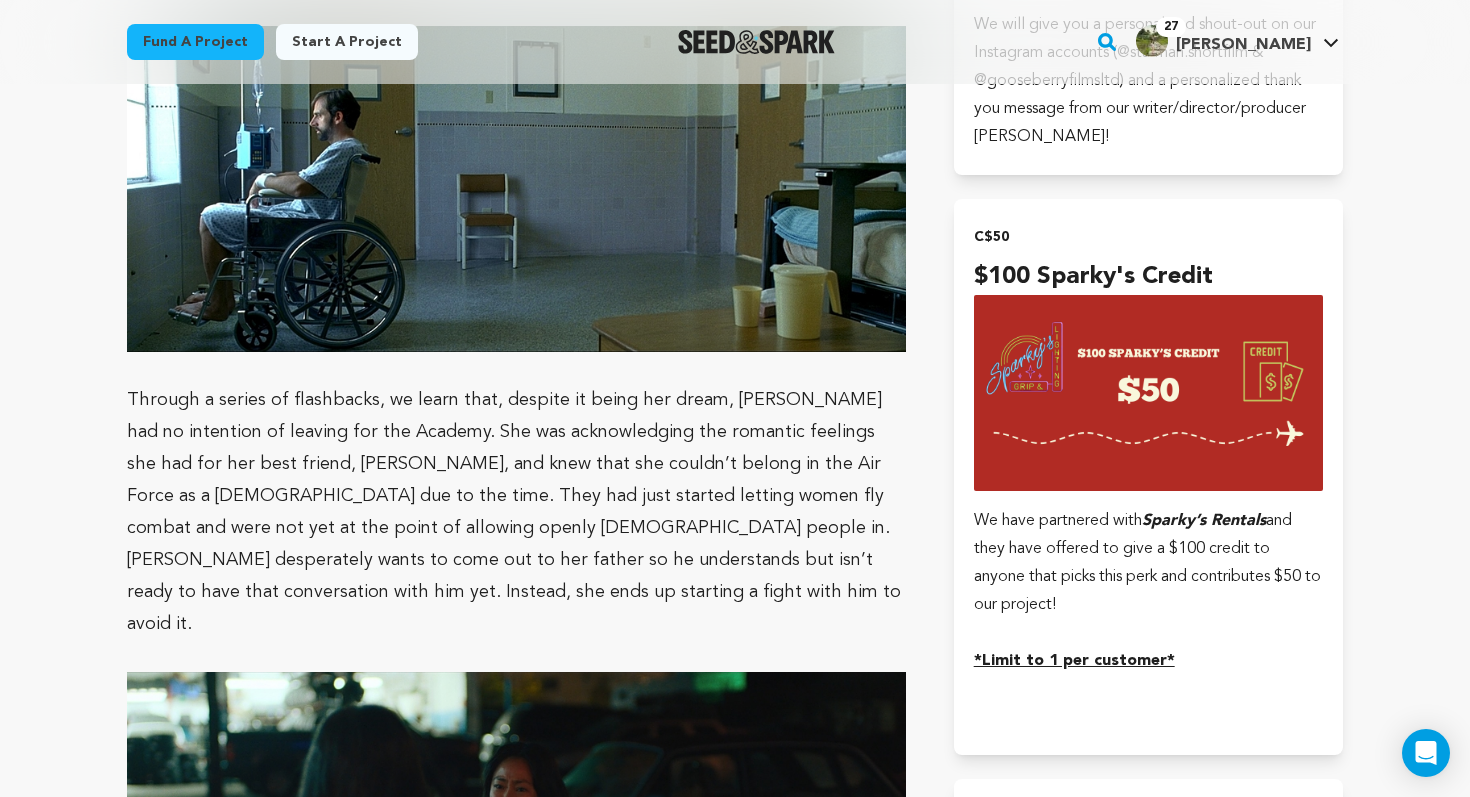 click on "Through a series of flashbacks, we learn that, despite it being her dream, Bowie had no intention of leaving for the Academy. She was acknowledging the romantic feelings she had for her best friend, Tyler Morgan, and knew that she couldn’t belong in the Air Force as a lesbian due to the time. They had just started letting women fly combat and were not yet at the point of allowing openly queer people in. Bowie desperately wants to come out to her father so he understands but isn’t ready to have that conversation with him yet. Instead, she ends up starting a fight with him to avoid it." at bounding box center [516, 512] 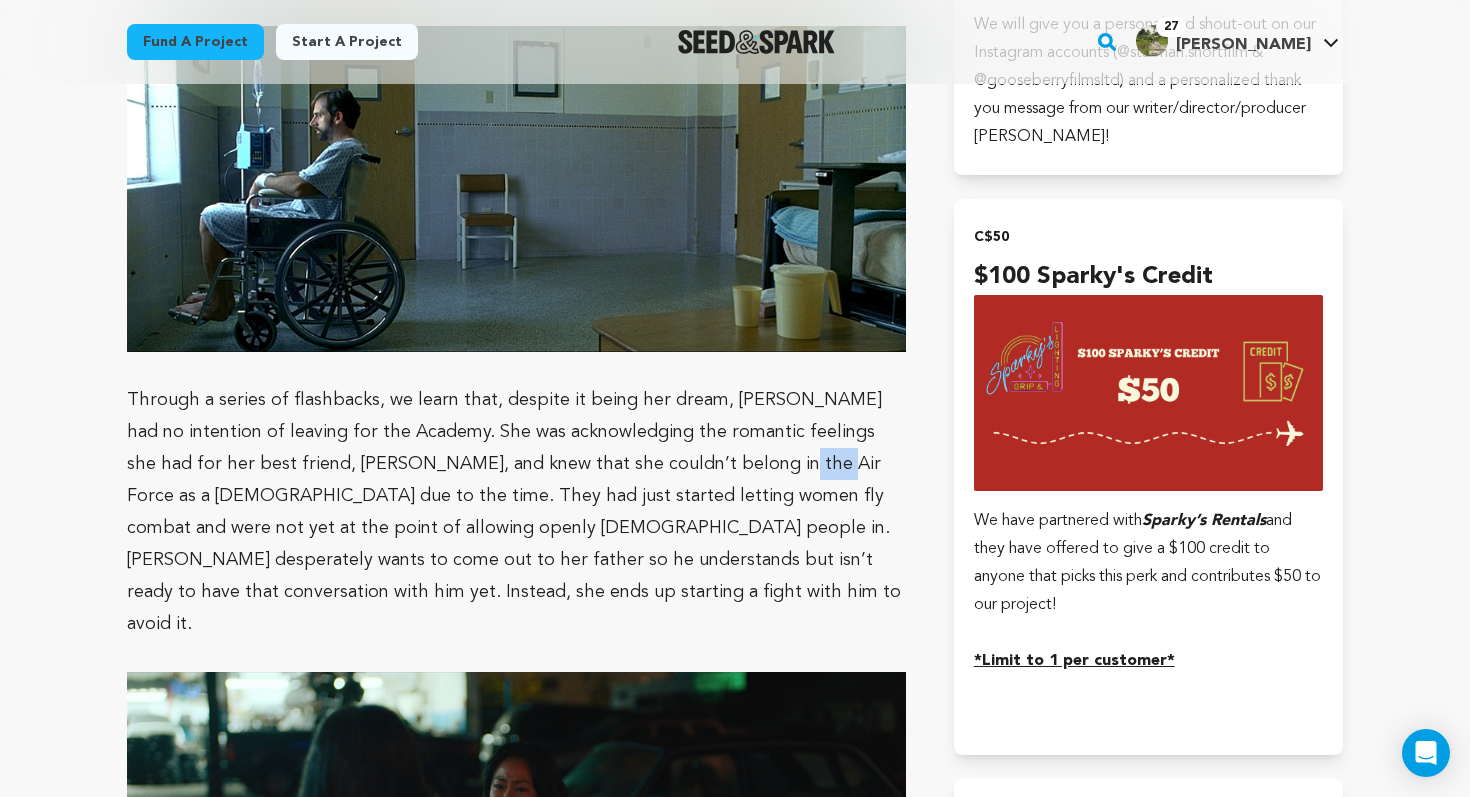 click on "Through a series of flashbacks, we learn that, despite it being her dream, Bowie had no intention of leaving for the Academy. She was acknowledging the romantic feelings she had for her best friend, Tyler Morgan, and knew that she couldn’t belong in the Air Force as a lesbian due to the time. They had just started letting women fly combat and were not yet at the point of allowing openly queer people in. Bowie desperately wants to come out to her father so he understands but isn’t ready to have that conversation with him yet. Instead, she ends up starting a fight with him to avoid it." at bounding box center [516, 512] 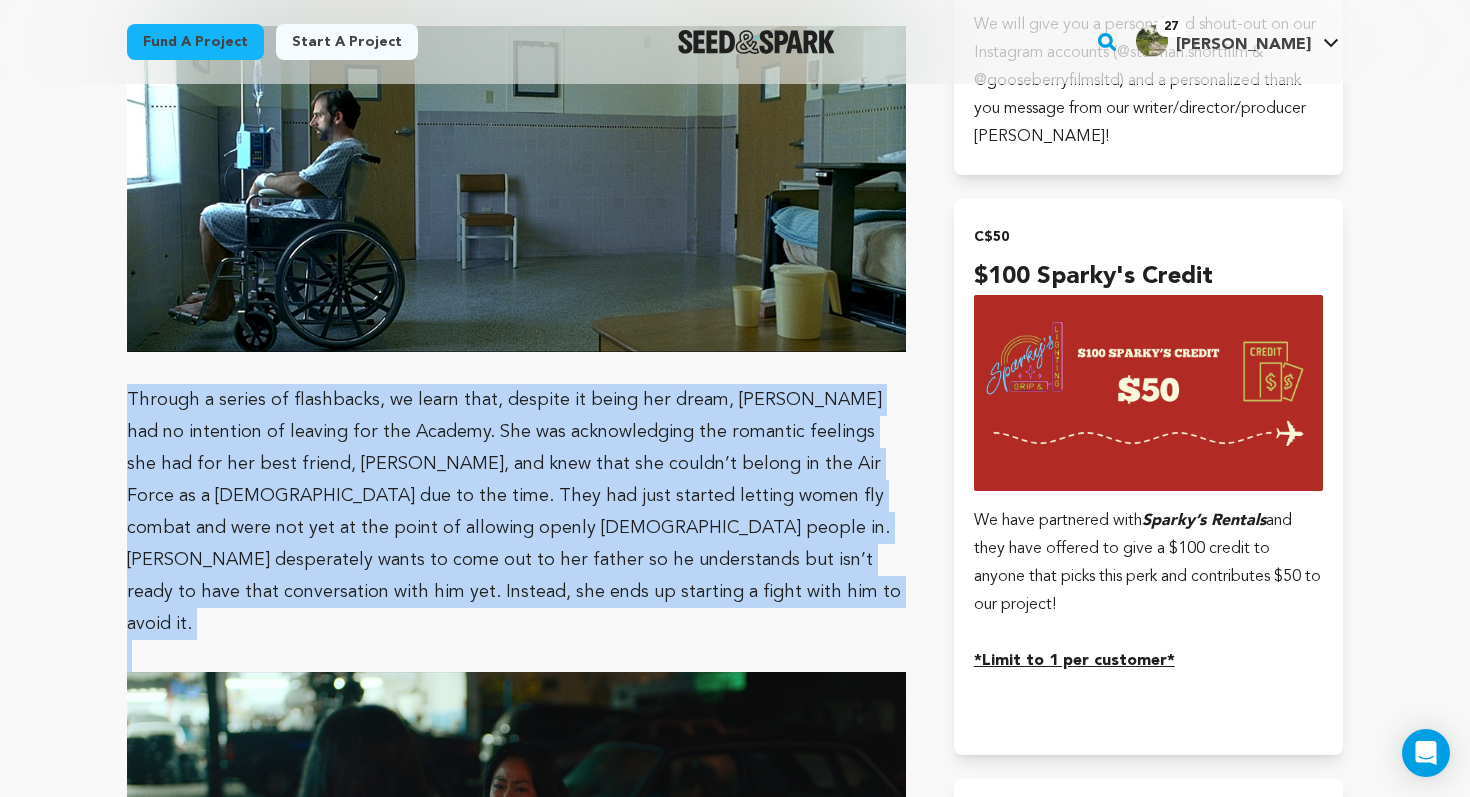 click on "Through a series of flashbacks, we learn that, despite it being her dream, Bowie had no intention of leaving for the Academy. She was acknowledging the romantic feelings she had for her best friend, Tyler Morgan, and knew that she couldn’t belong in the Air Force as a lesbian due to the time. They had just started letting women fly combat and were not yet at the point of allowing openly queer people in. Bowie desperately wants to come out to her father so he understands but isn’t ready to have that conversation with him yet. Instead, she ends up starting a fight with him to avoid it." at bounding box center (516, 512) 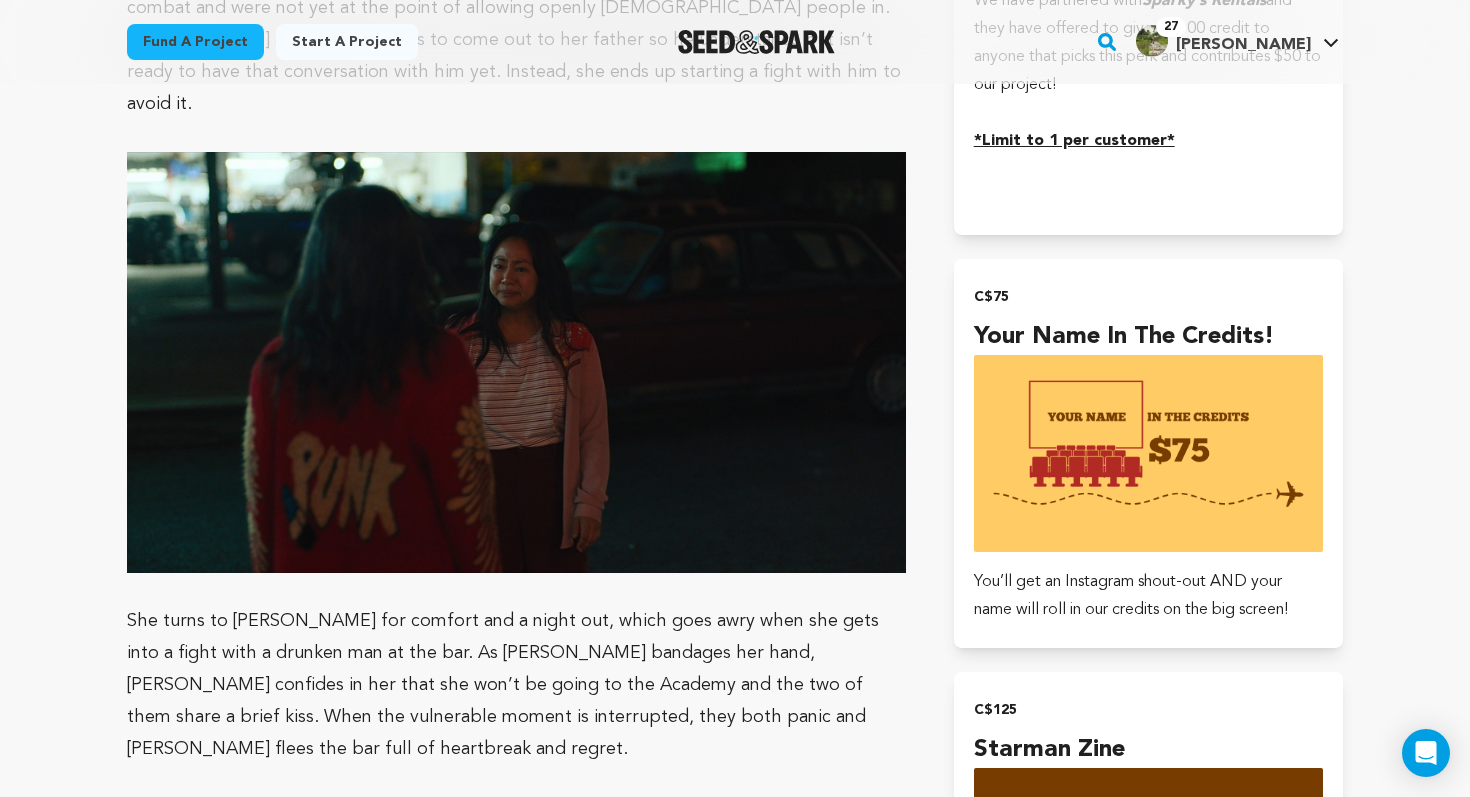 scroll, scrollTop: 2588, scrollLeft: 0, axis: vertical 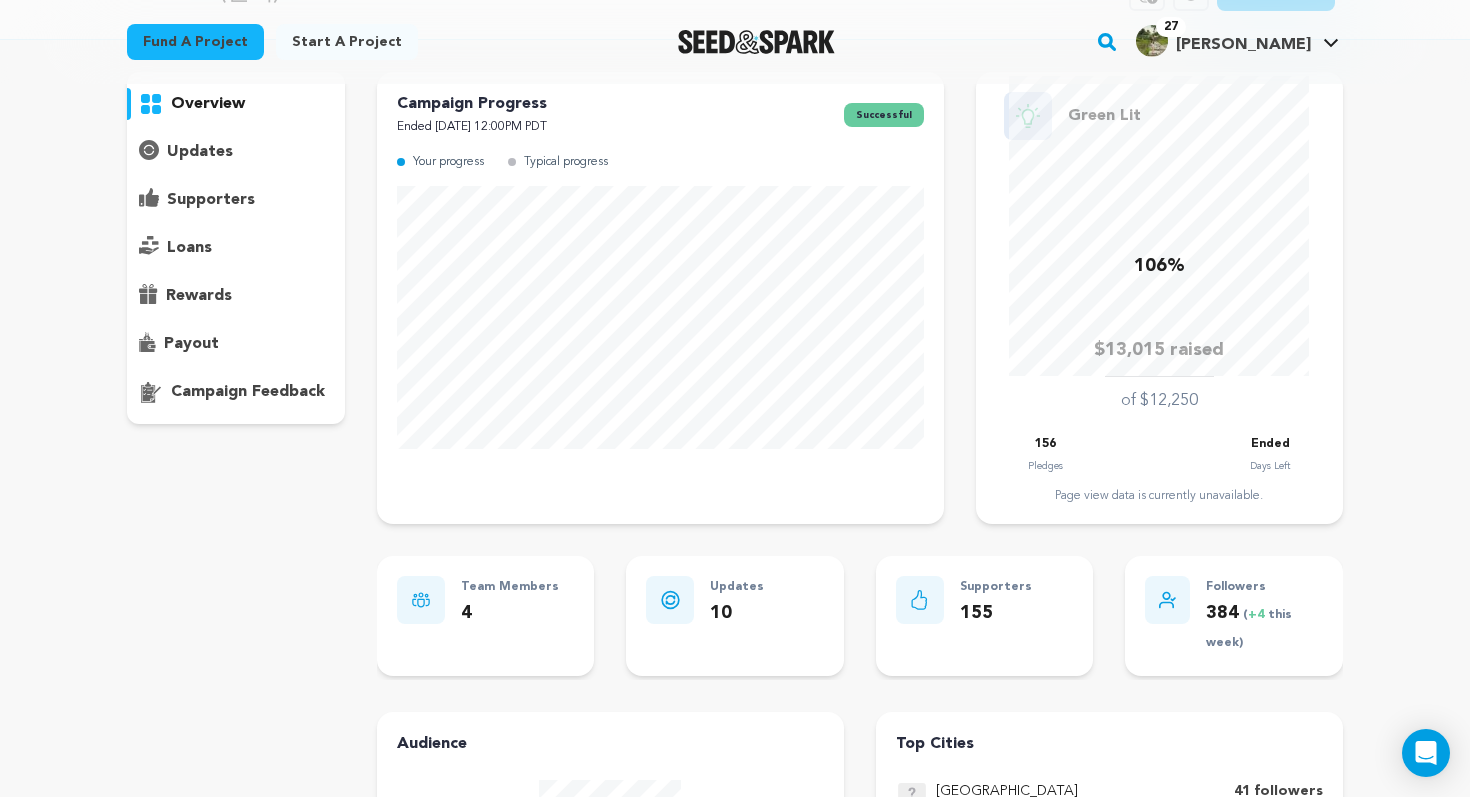 click on "106%
$13,015 raised
of $12,250
156
Pledges
Ended
Days Left
Page view data is currently unavailable." at bounding box center [1159, 290] 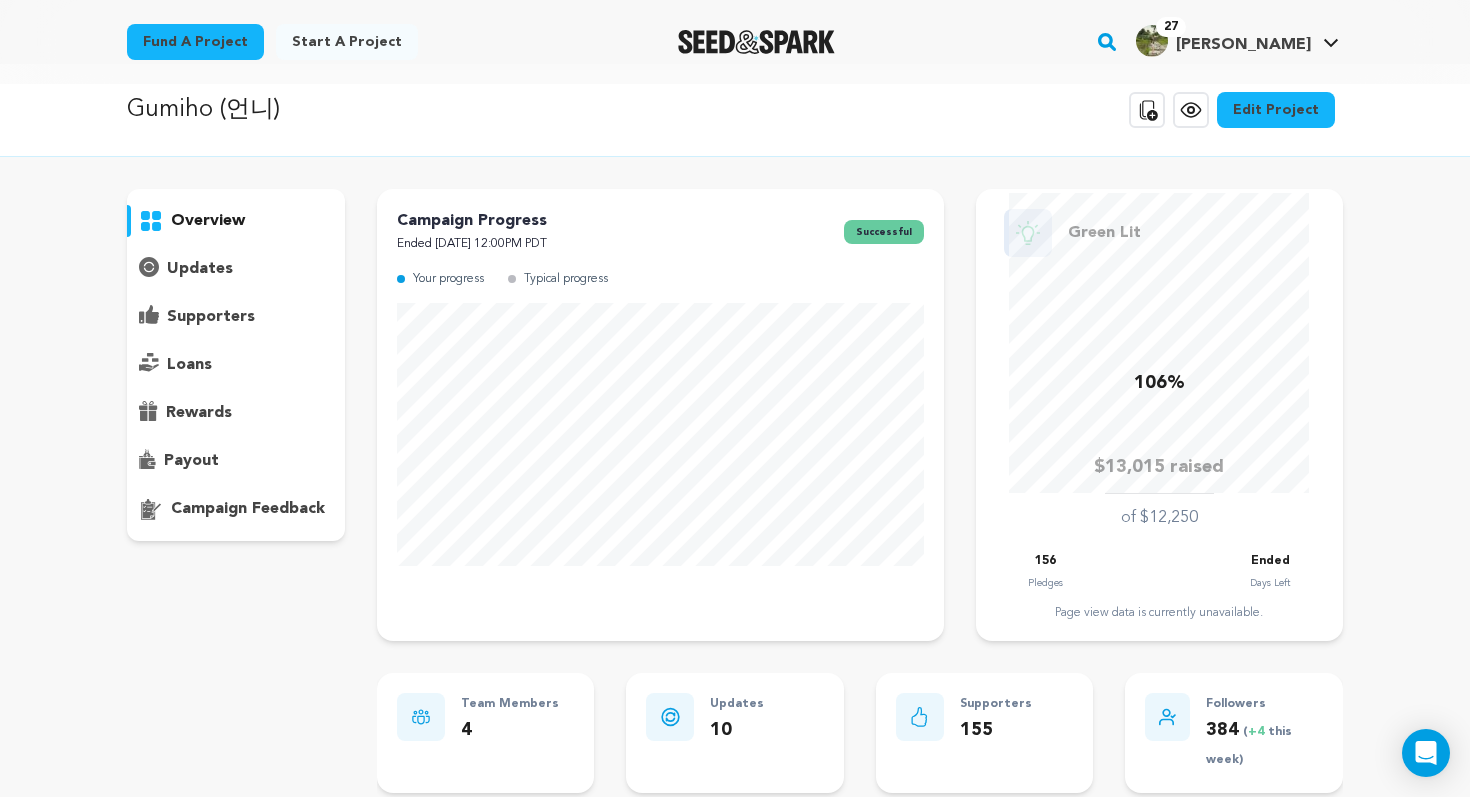 scroll, scrollTop: 0, scrollLeft: 0, axis: both 